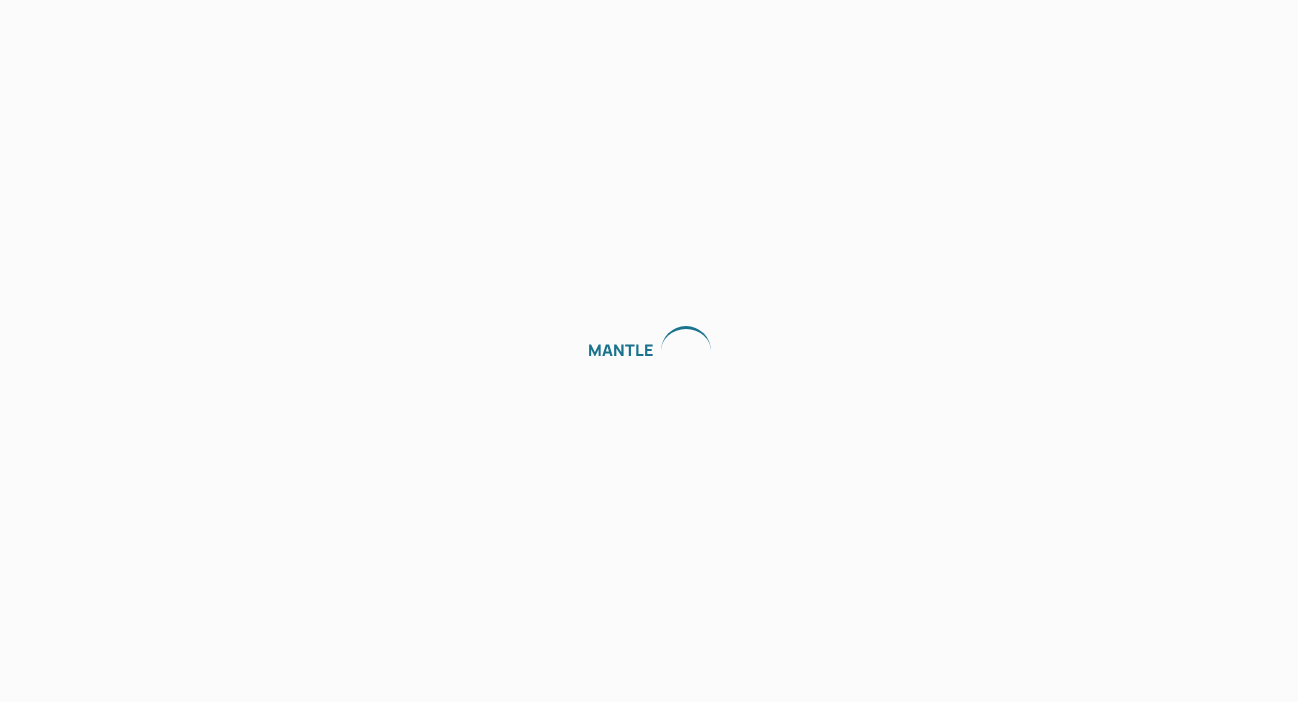 scroll, scrollTop: 0, scrollLeft: 0, axis: both 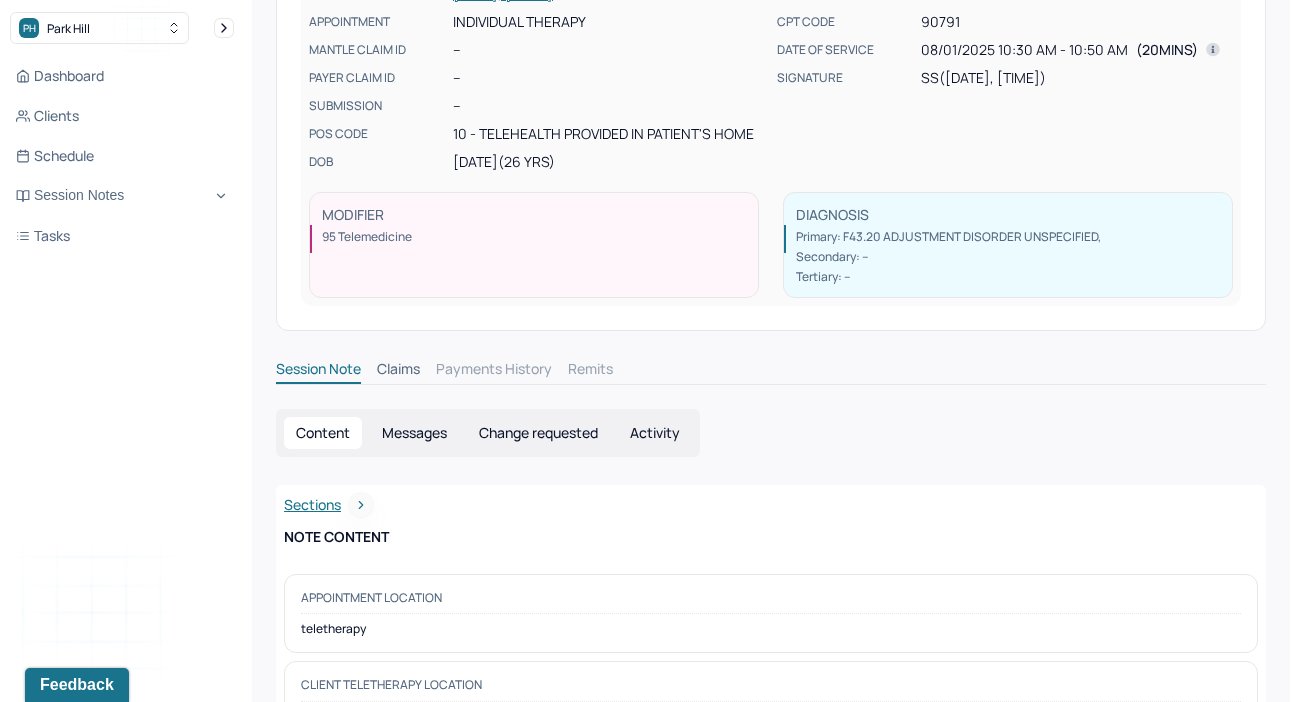 click on "Claims" at bounding box center (398, 371) 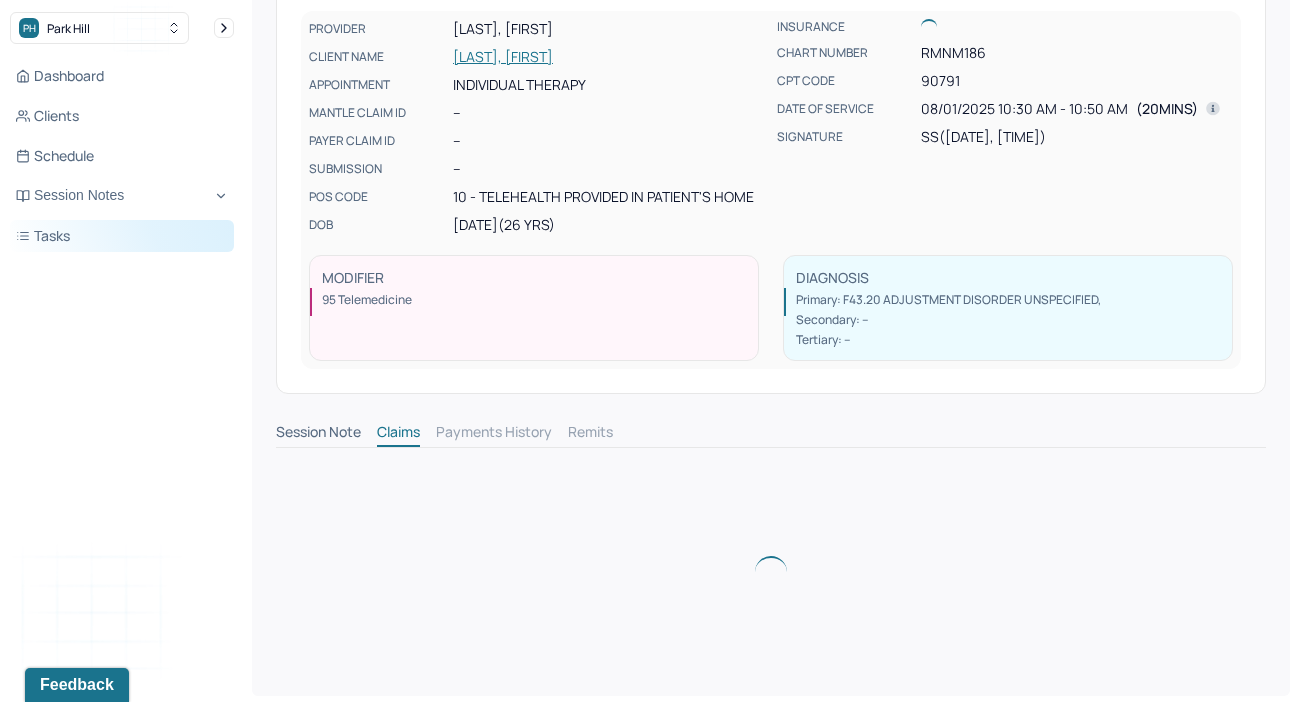 scroll, scrollTop: 0, scrollLeft: 0, axis: both 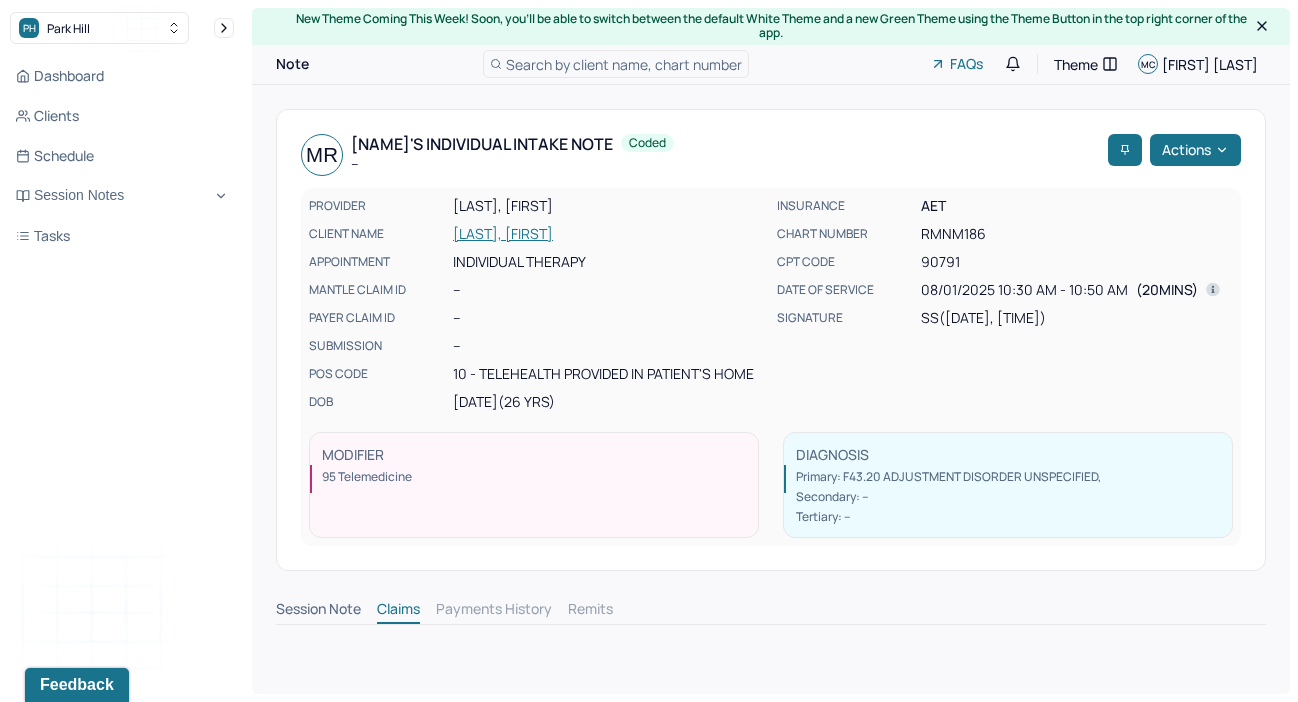 click on "Session Note" at bounding box center [318, 611] 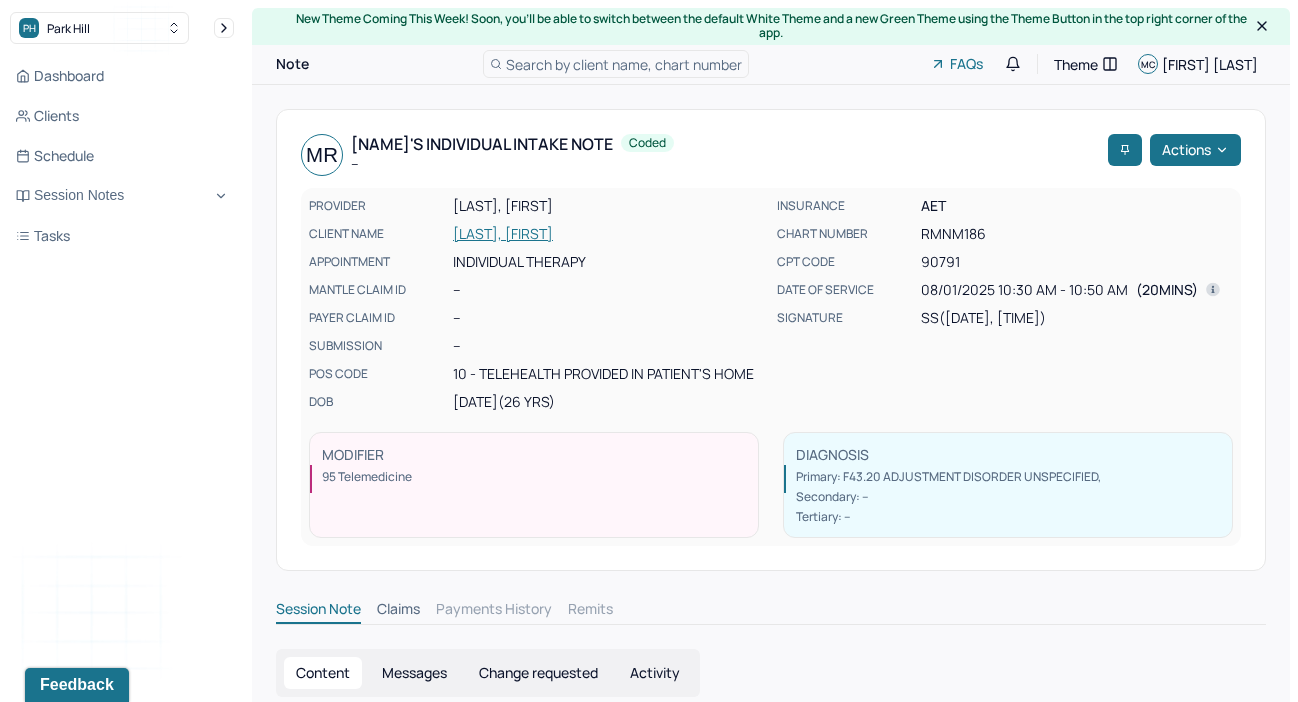 click on "Session Note" at bounding box center [318, 611] 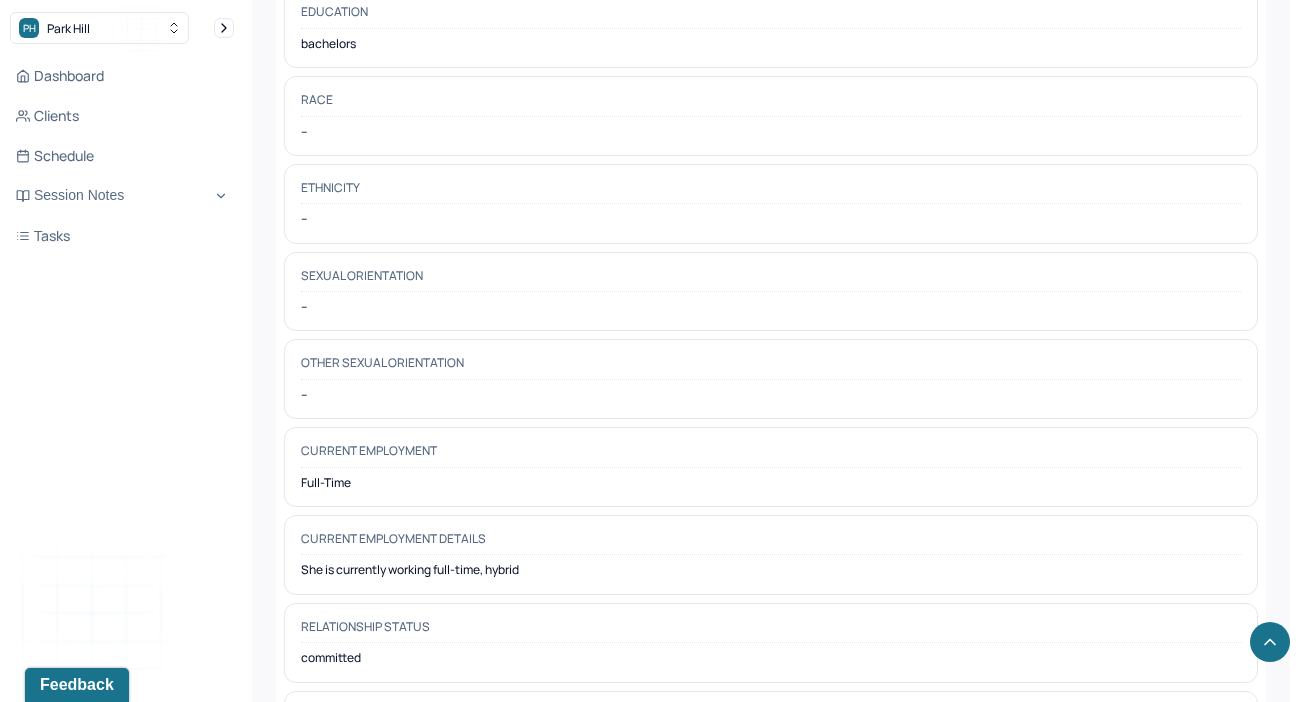 scroll, scrollTop: 2088, scrollLeft: 0, axis: vertical 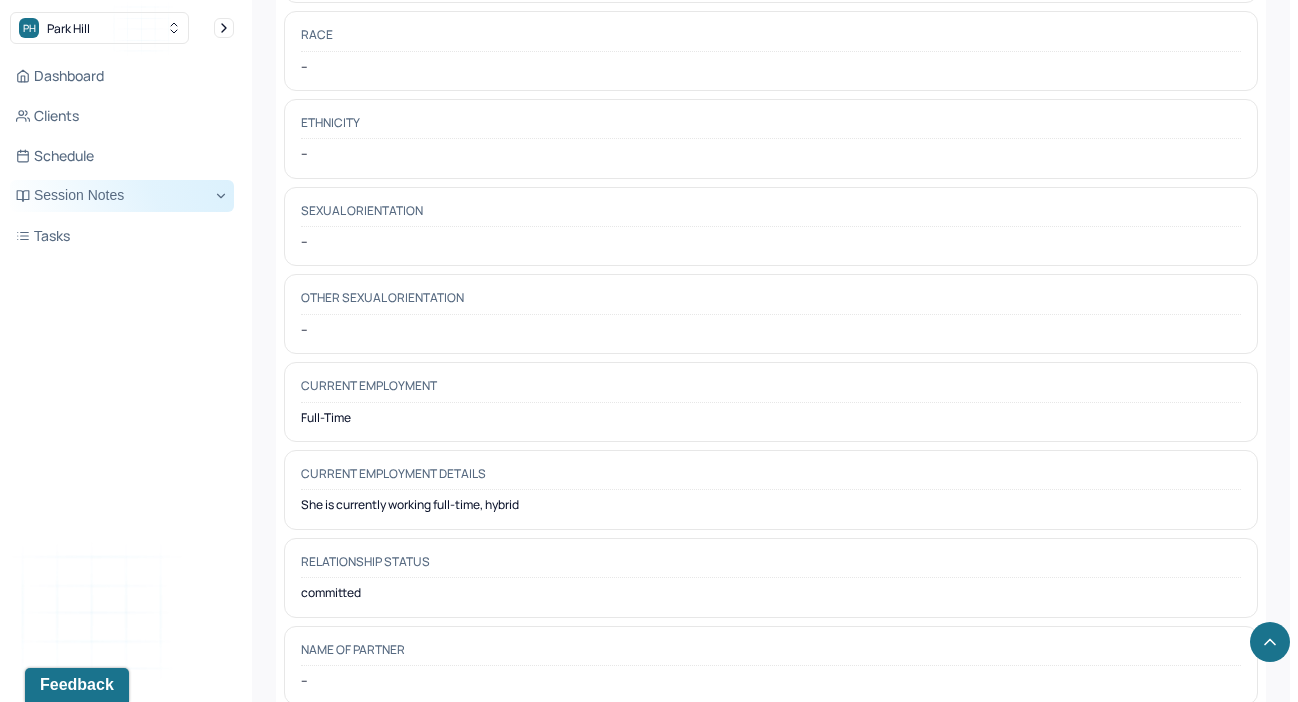 click on "Session Notes" at bounding box center (122, 196) 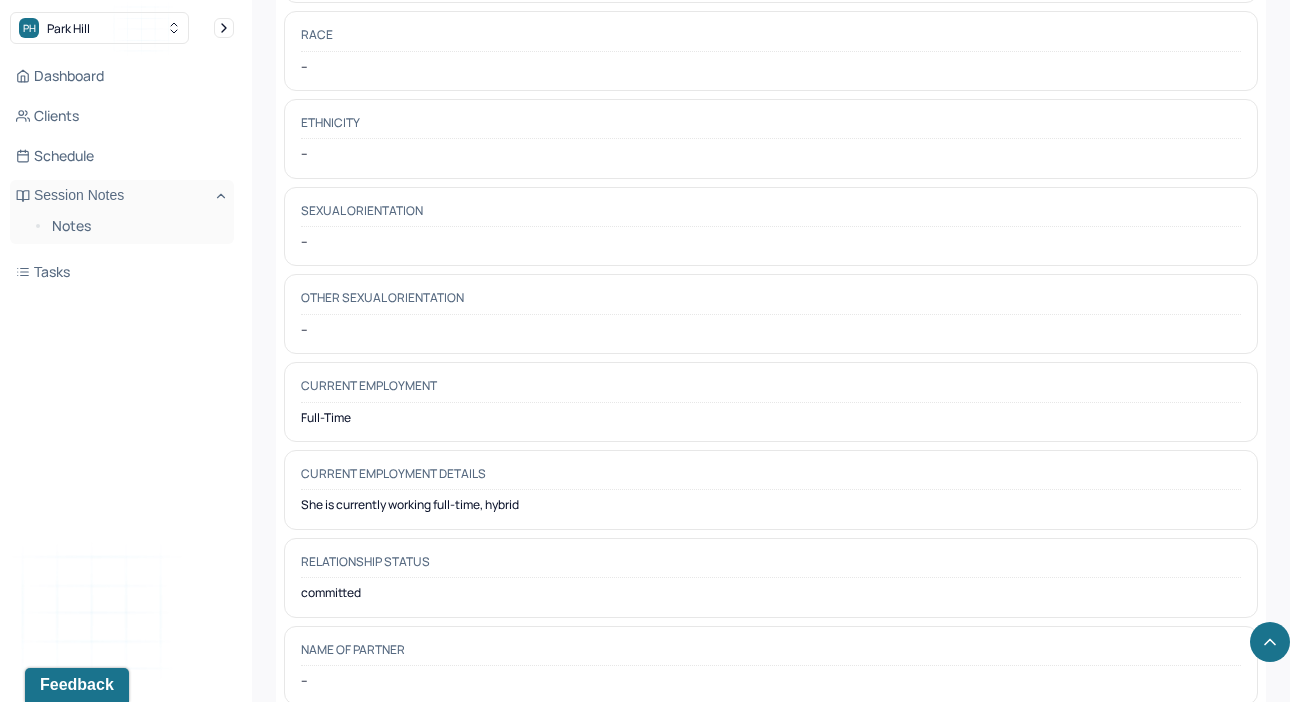 click on "Other sexual orientation --" at bounding box center [771, 314] 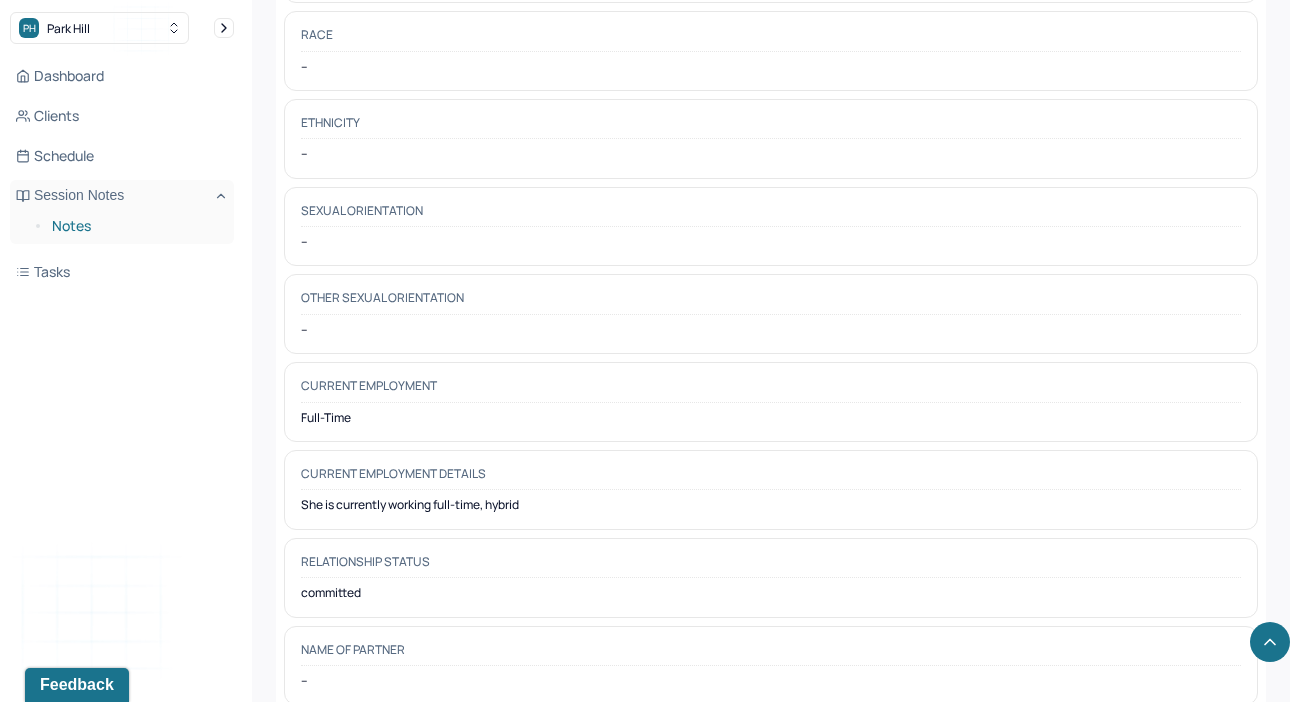 click on "Notes" at bounding box center (135, 226) 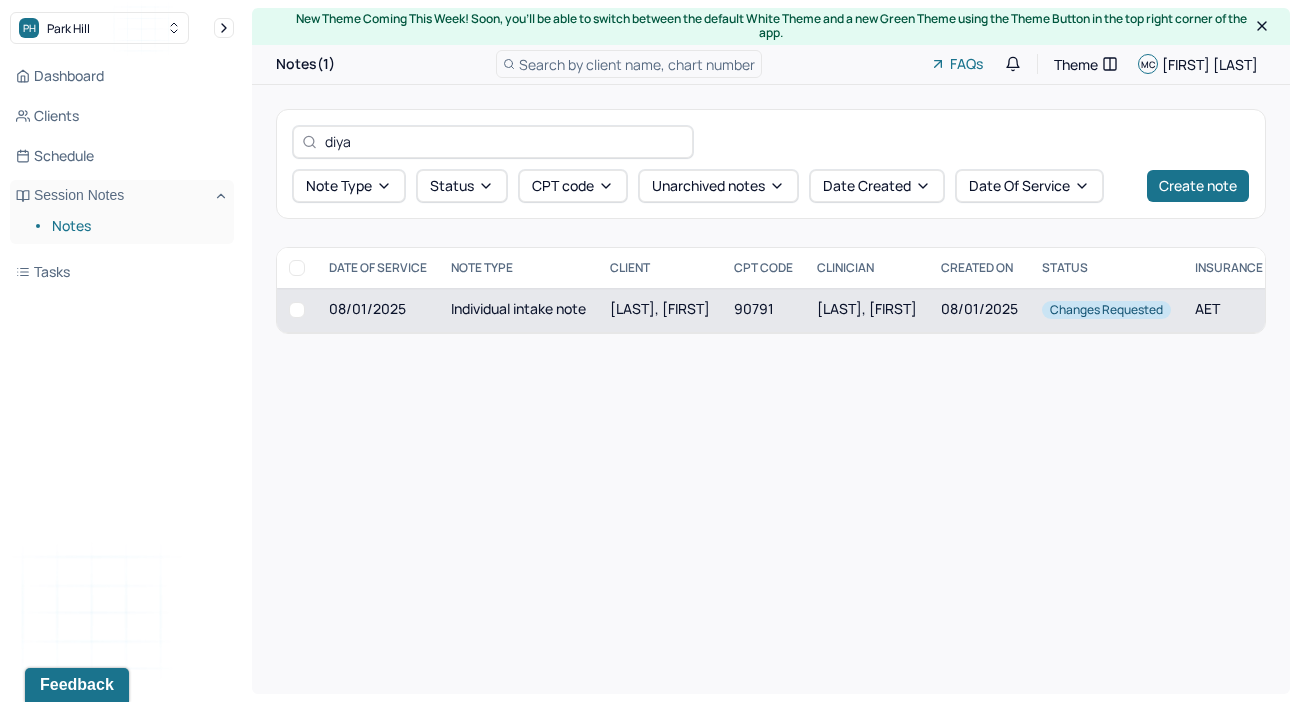 click on "Individual intake note" at bounding box center [518, 310] 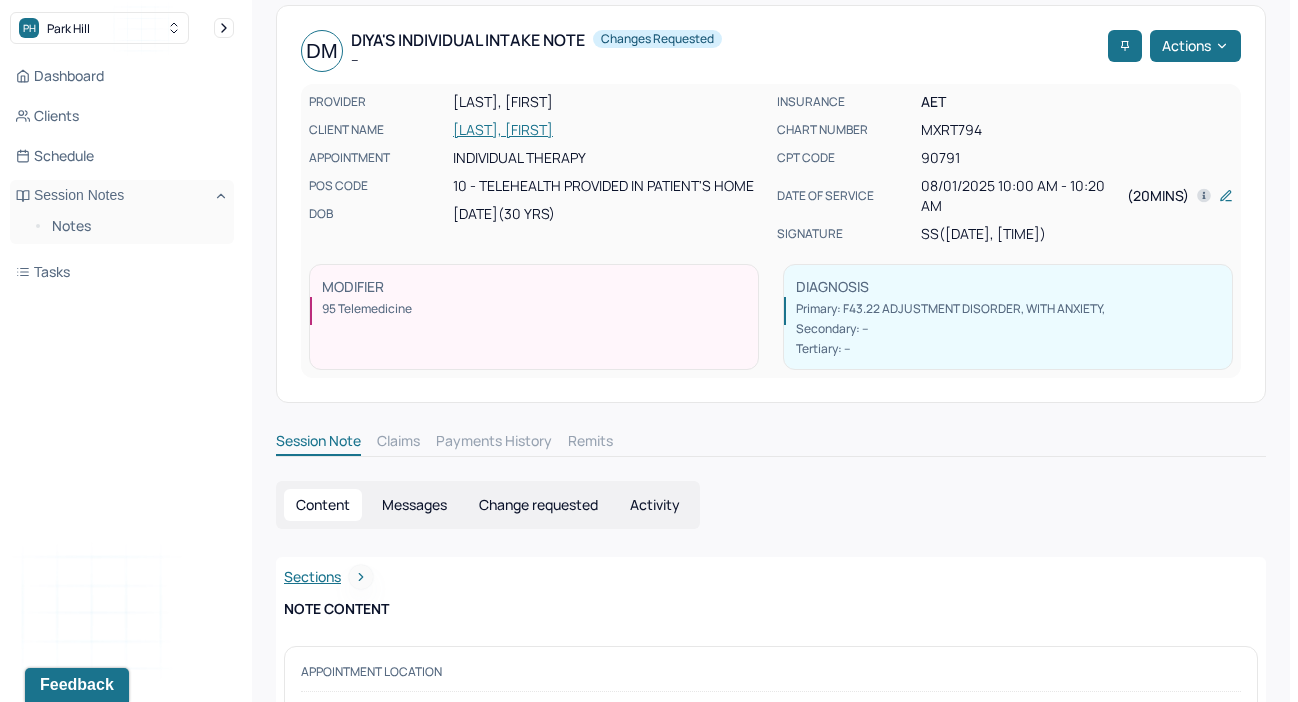 scroll, scrollTop: 67, scrollLeft: 0, axis: vertical 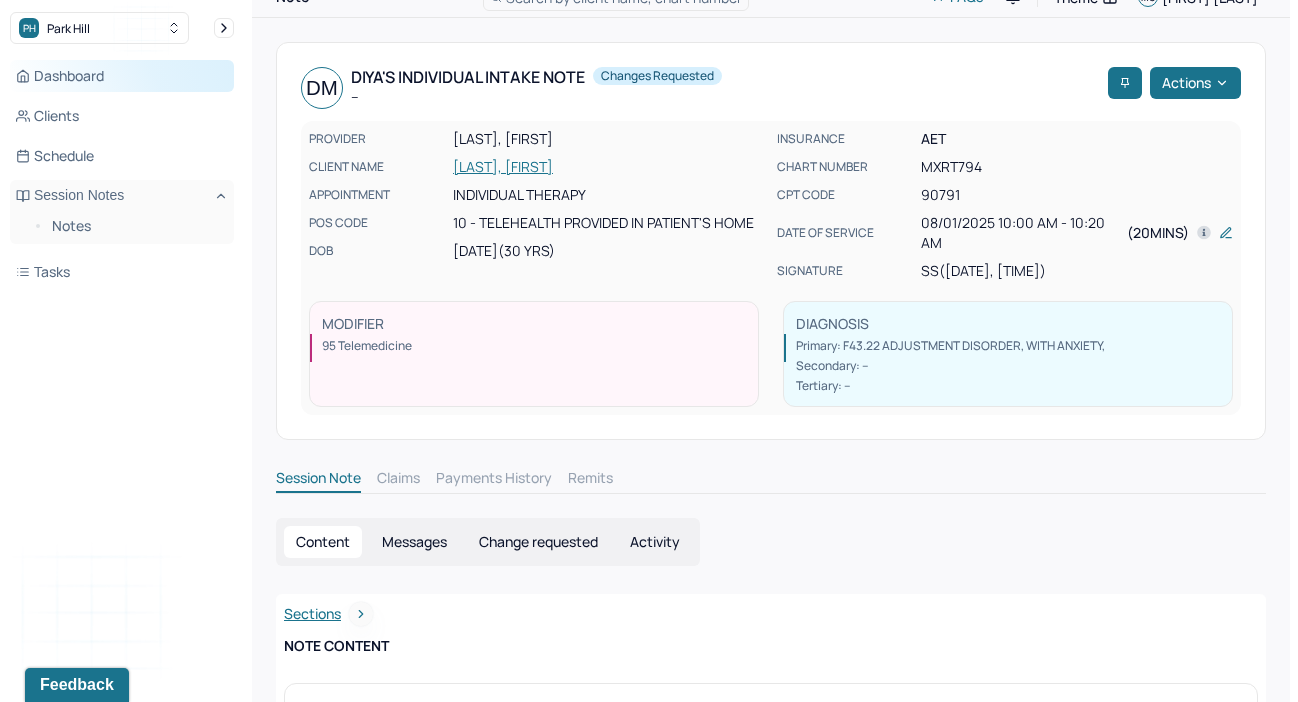 click on "Dashboard" at bounding box center (122, 76) 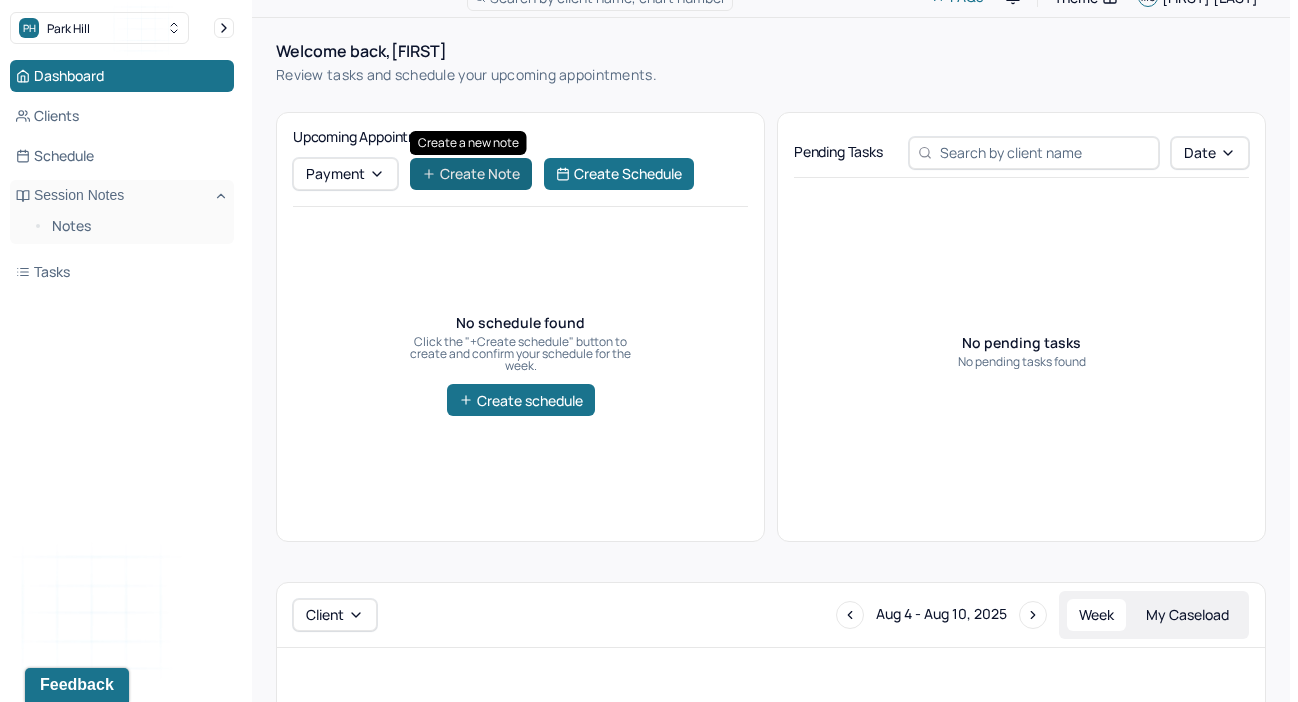 click on "Create Note" at bounding box center (471, 174) 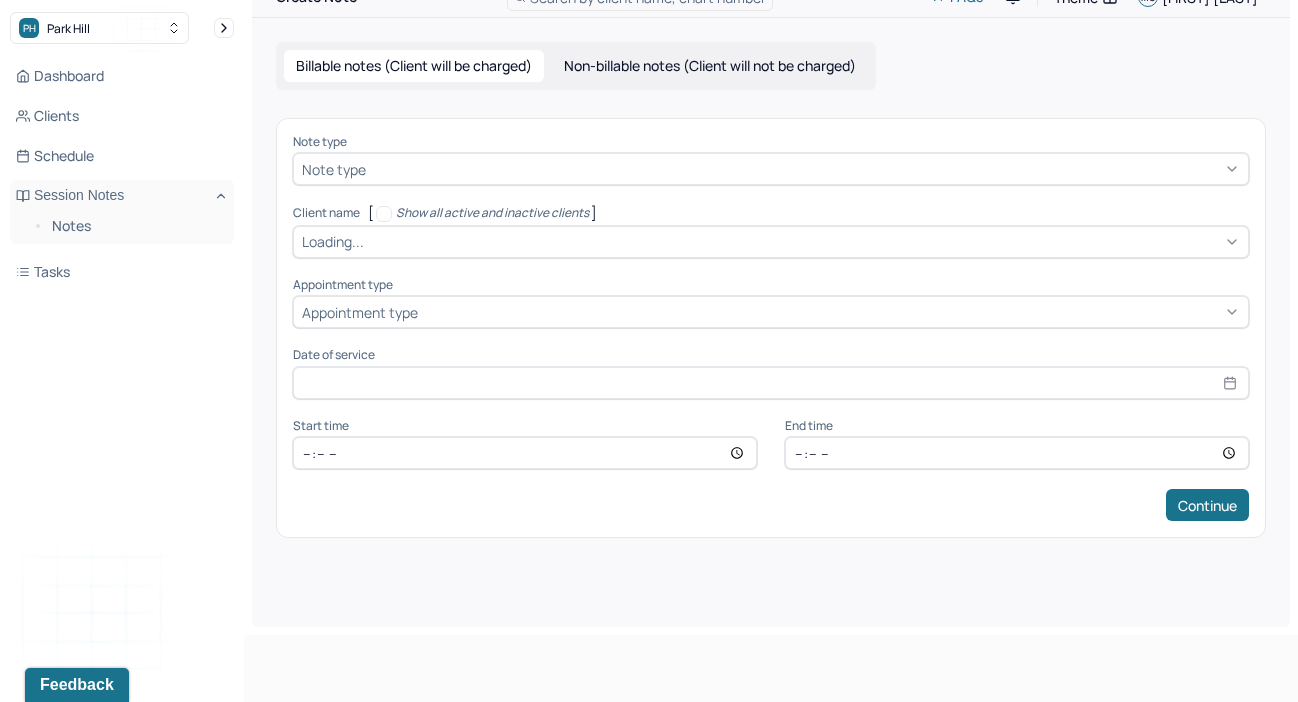 scroll, scrollTop: 0, scrollLeft: 0, axis: both 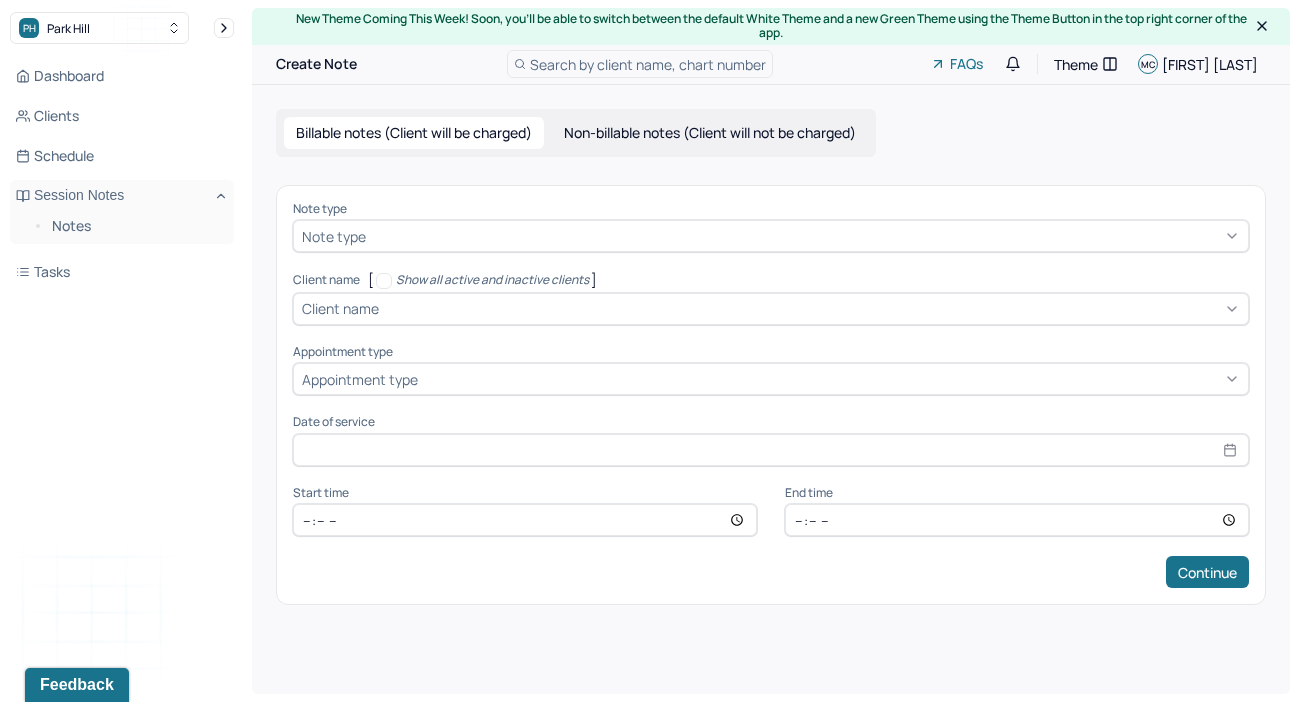 click at bounding box center (805, 236) 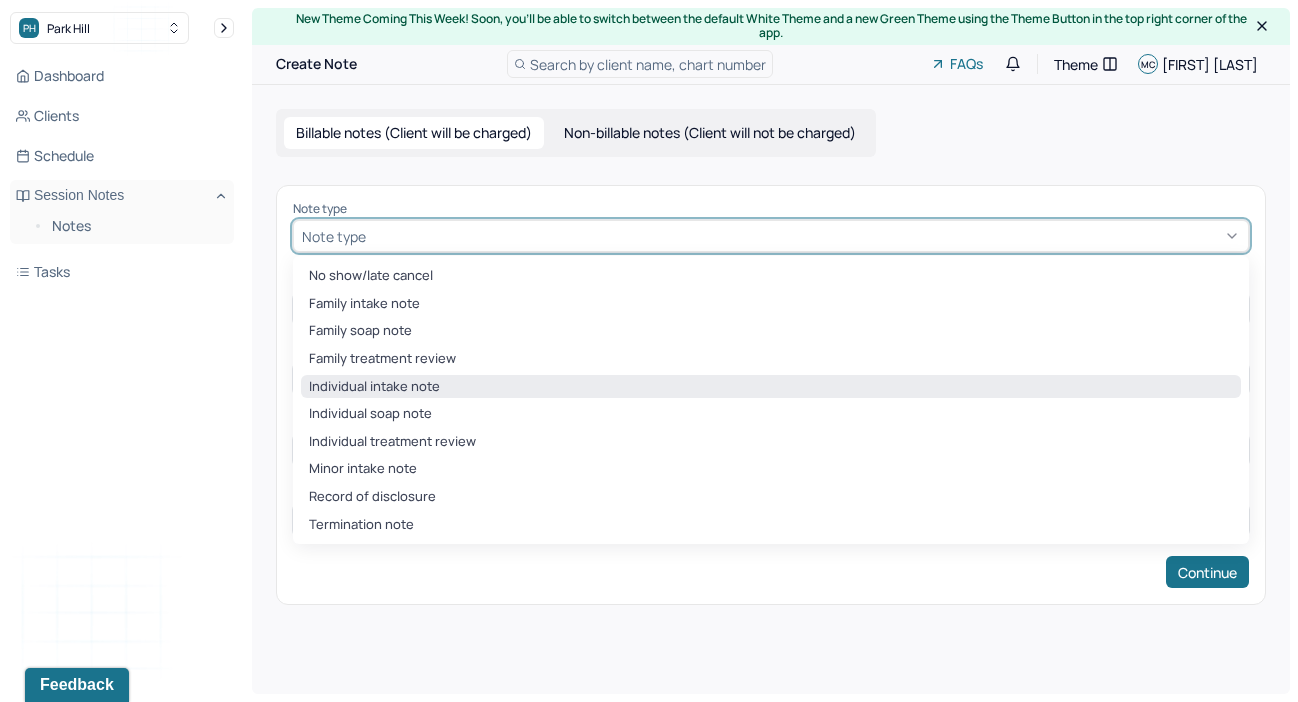 click on "Individual intake note" at bounding box center [771, 387] 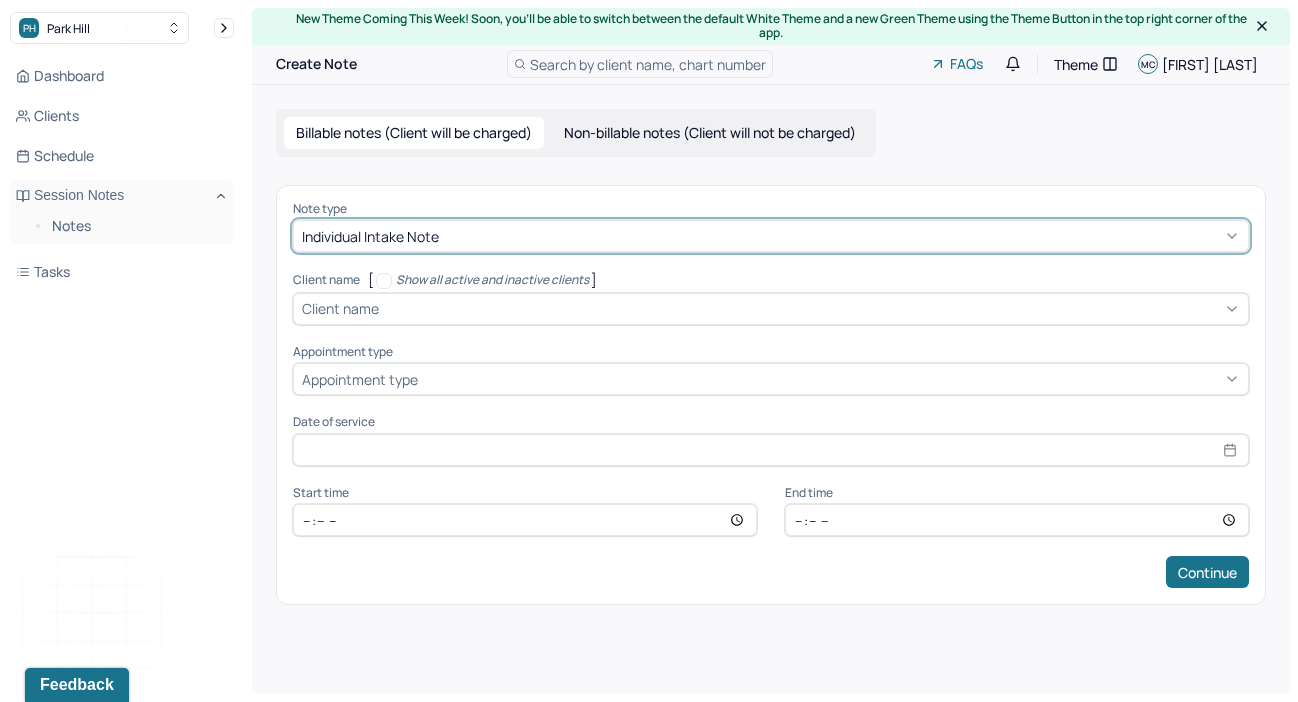 click at bounding box center [811, 308] 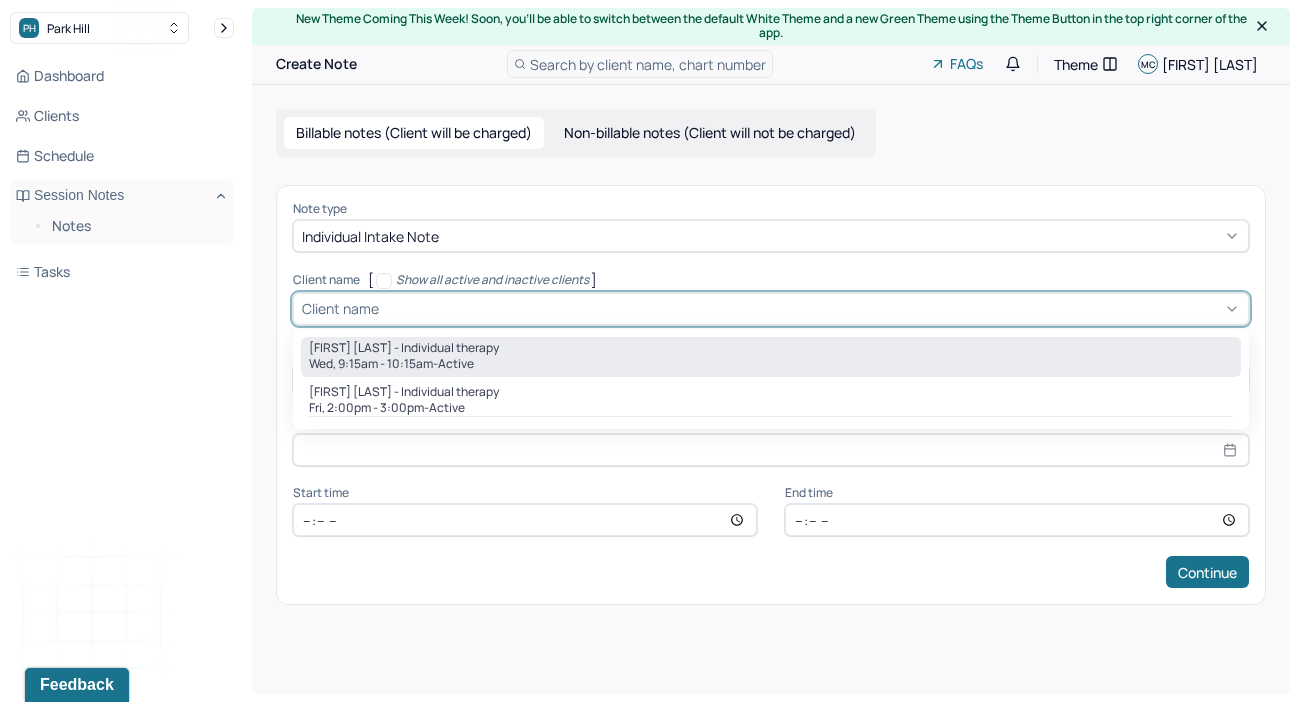 click on "Wed, 9:15am - 10:15am  -  active" at bounding box center (771, 364) 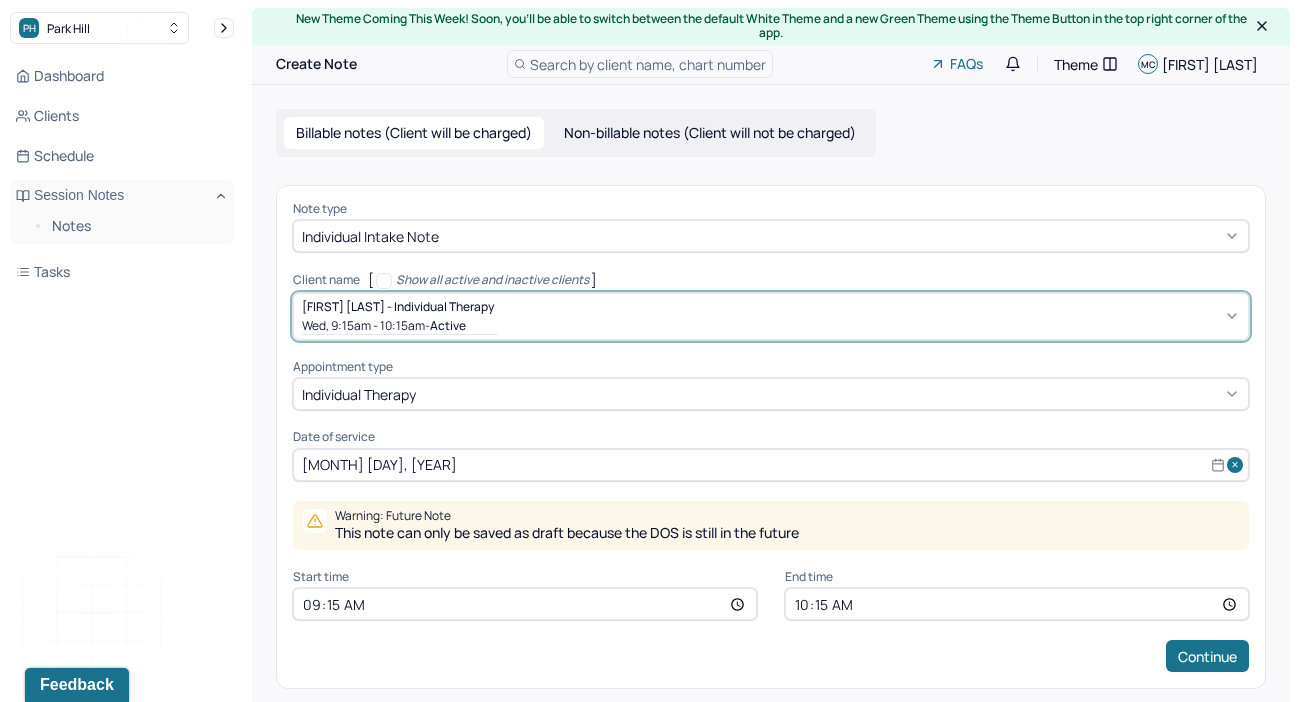 scroll, scrollTop: 16, scrollLeft: 0, axis: vertical 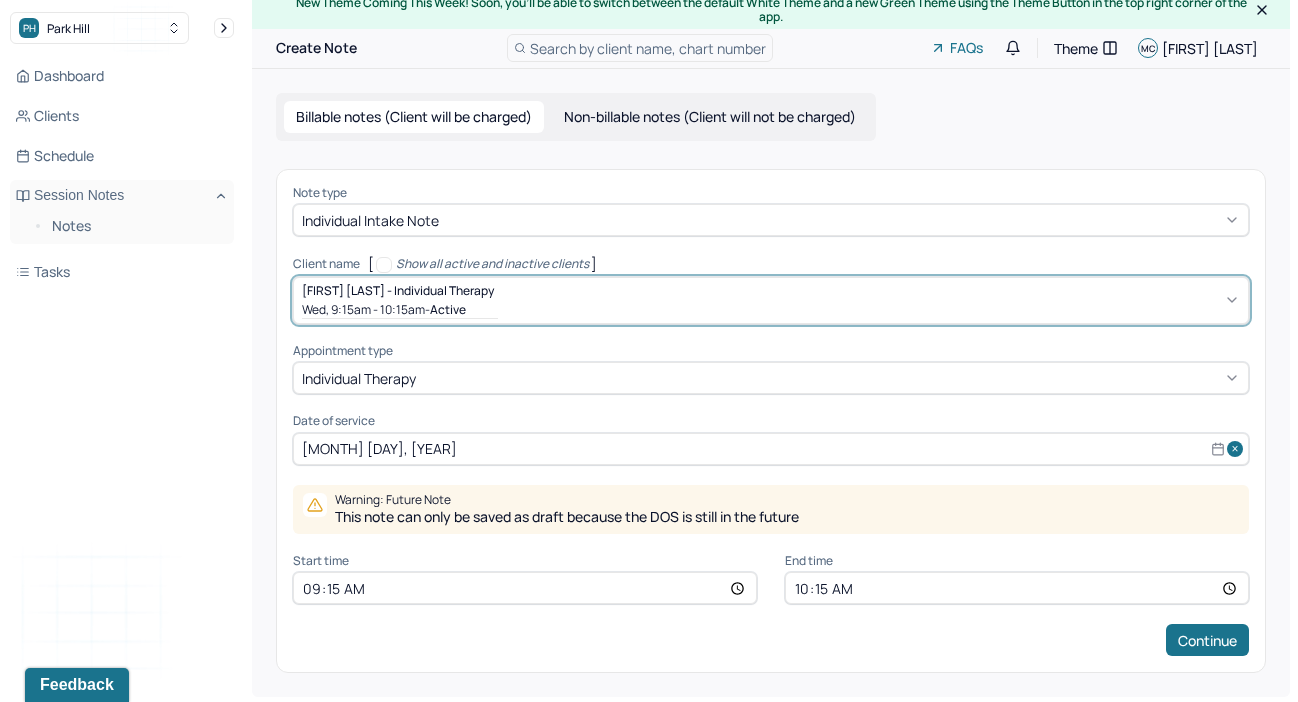 select on "9" 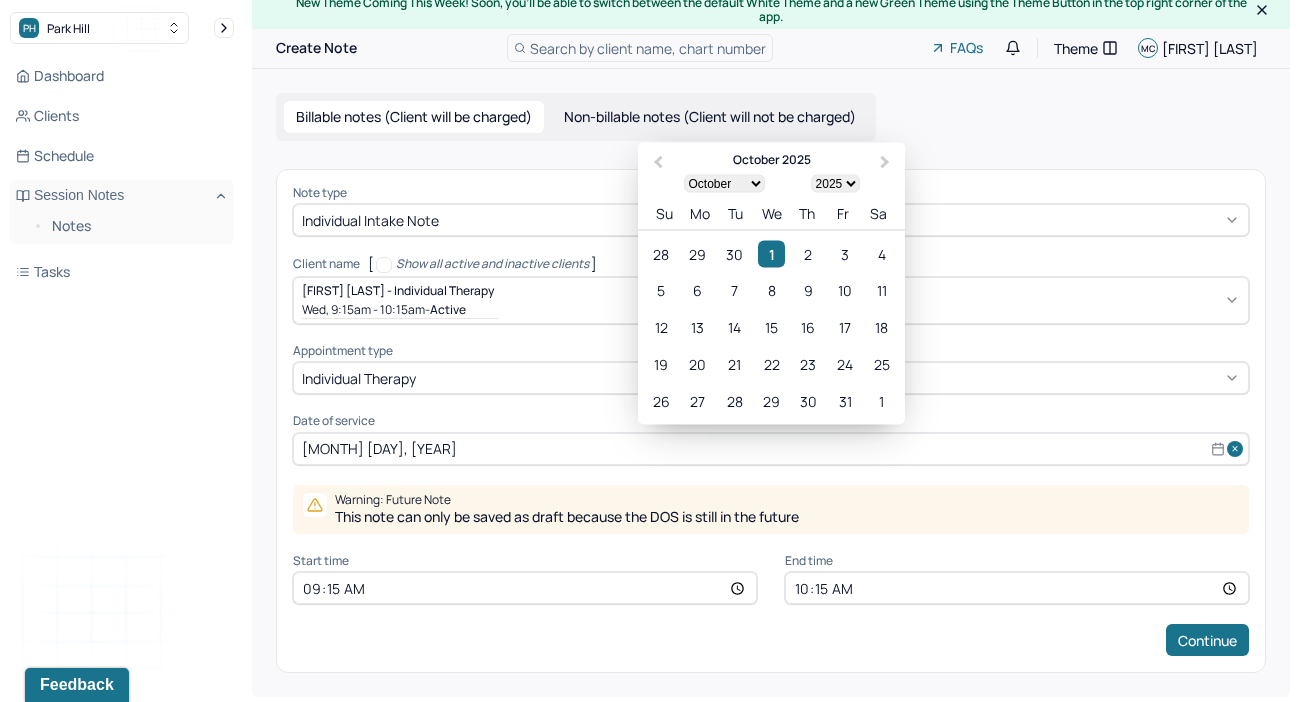 click on "[MONTH] [DAY], [YEAR]" at bounding box center [771, 449] 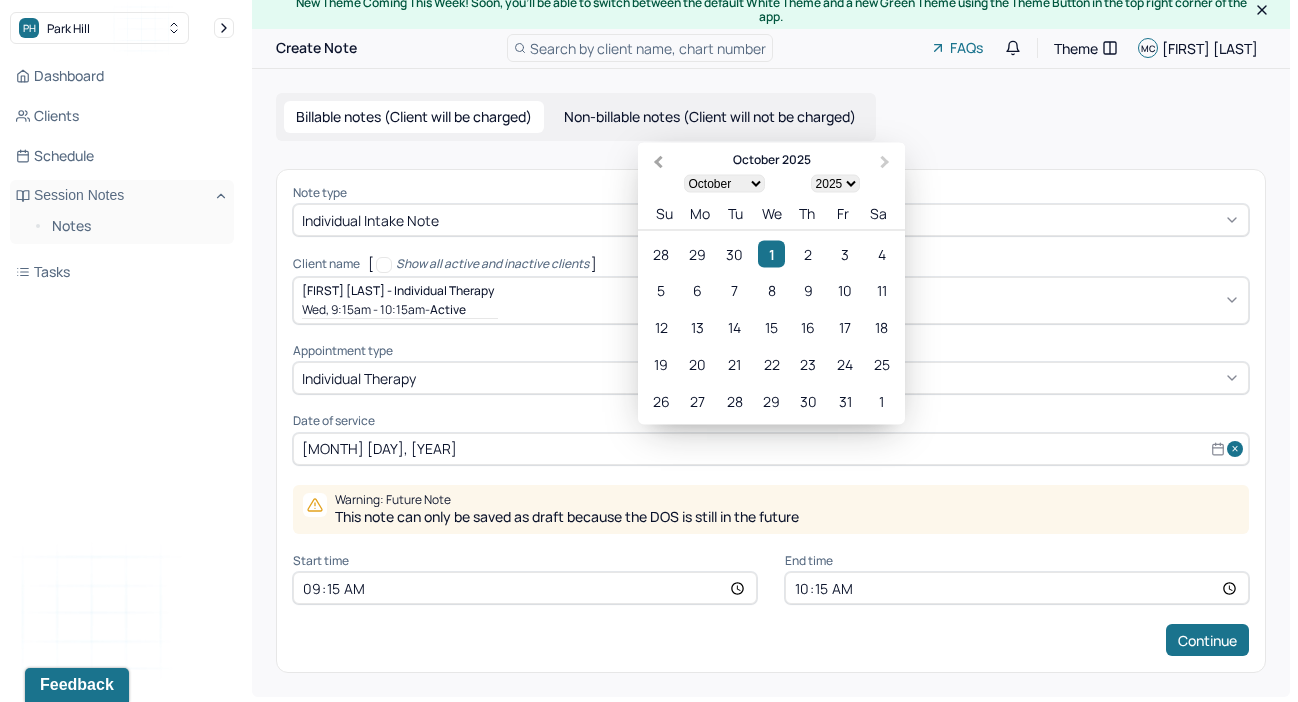 click on "Previous Month" at bounding box center [656, 163] 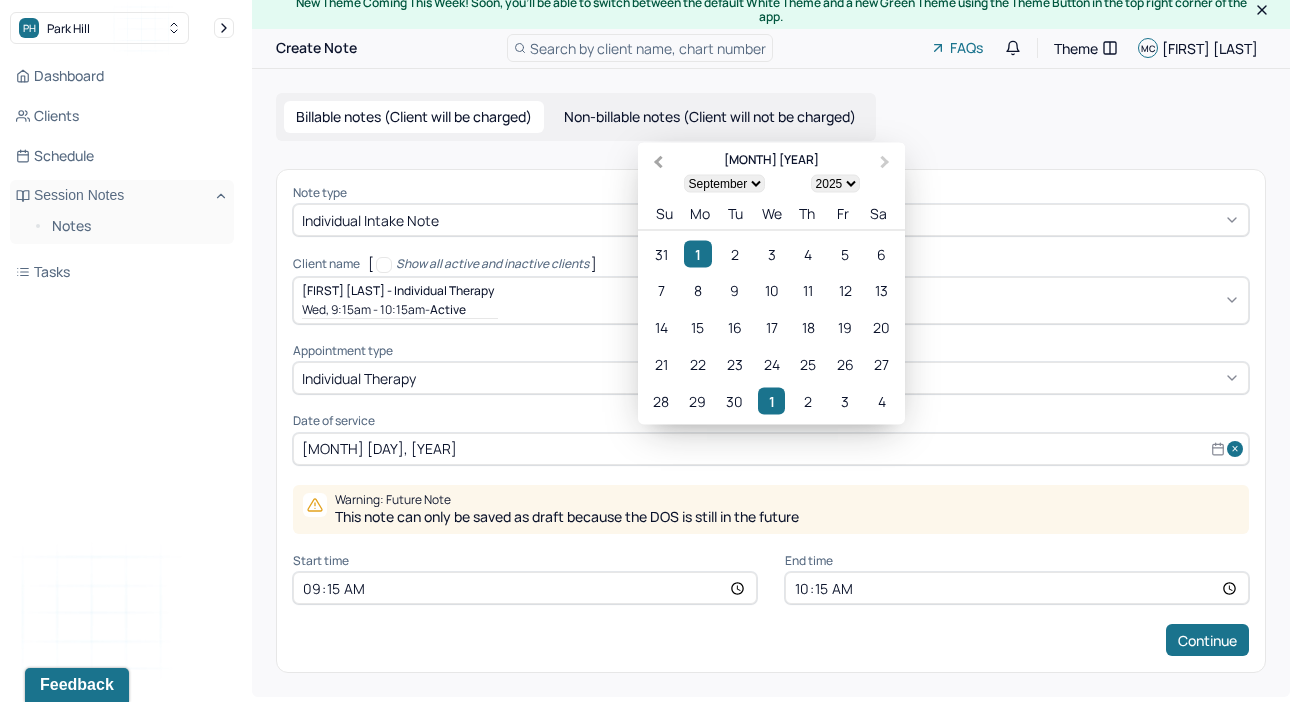 click on "Previous Month" at bounding box center [656, 163] 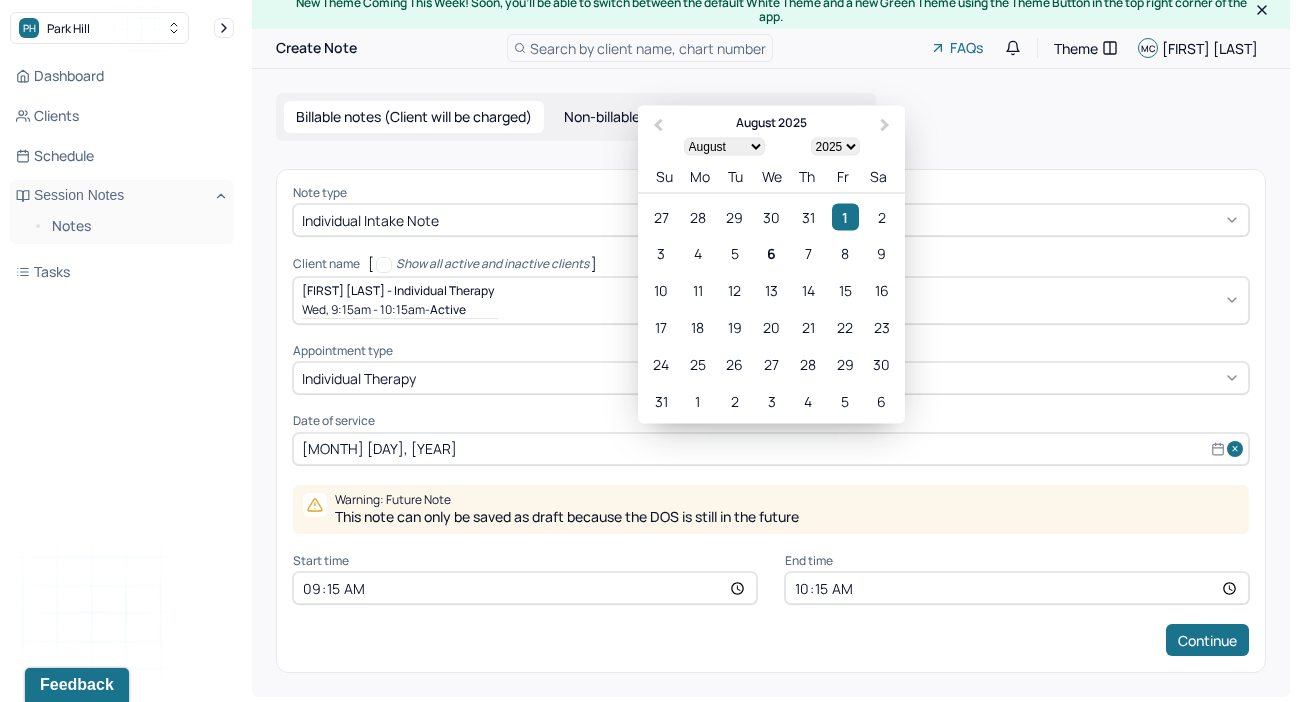 click on "January February March April May June July August September October November December" at bounding box center [724, 146] 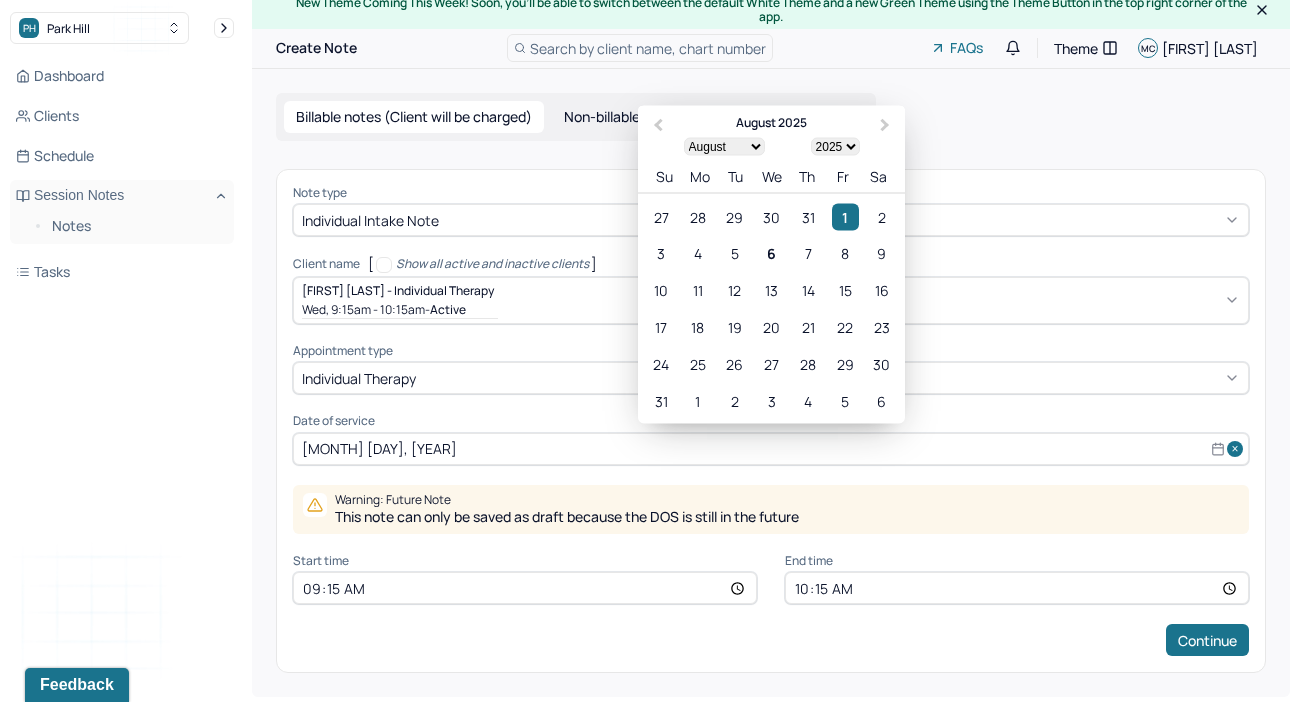 select on "2026" 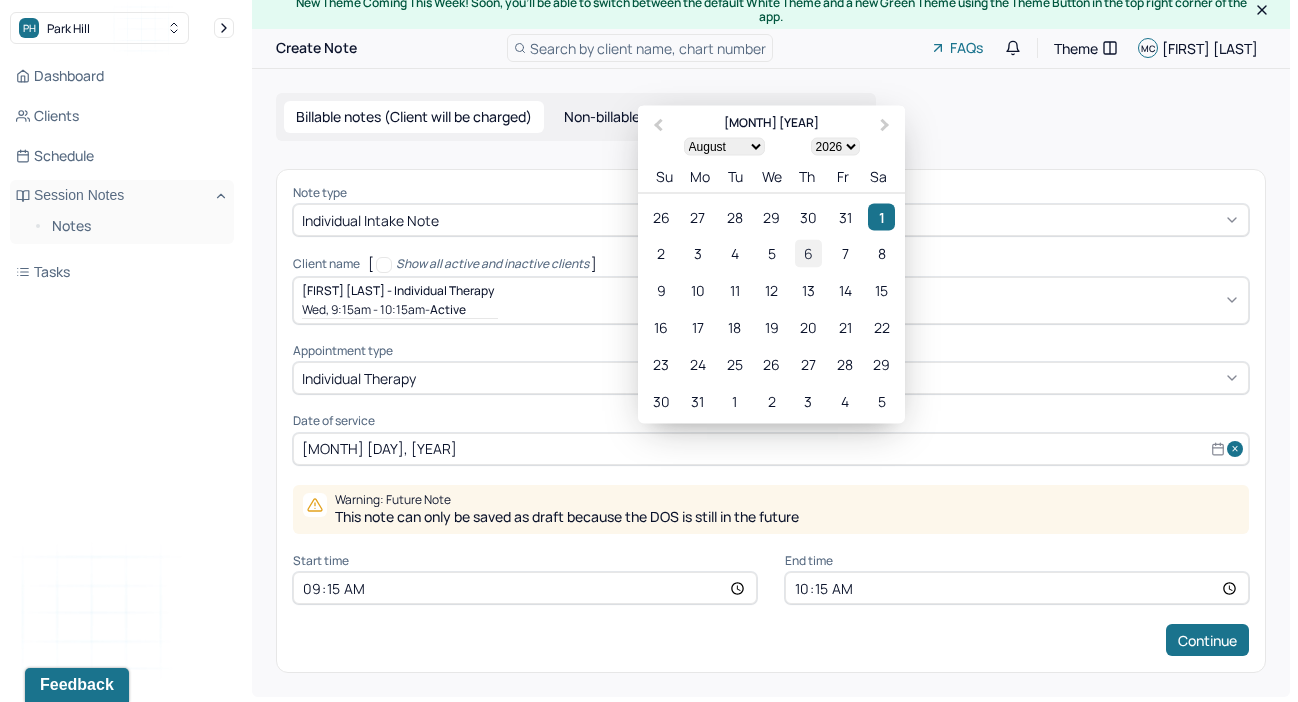 click on "6" at bounding box center (808, 253) 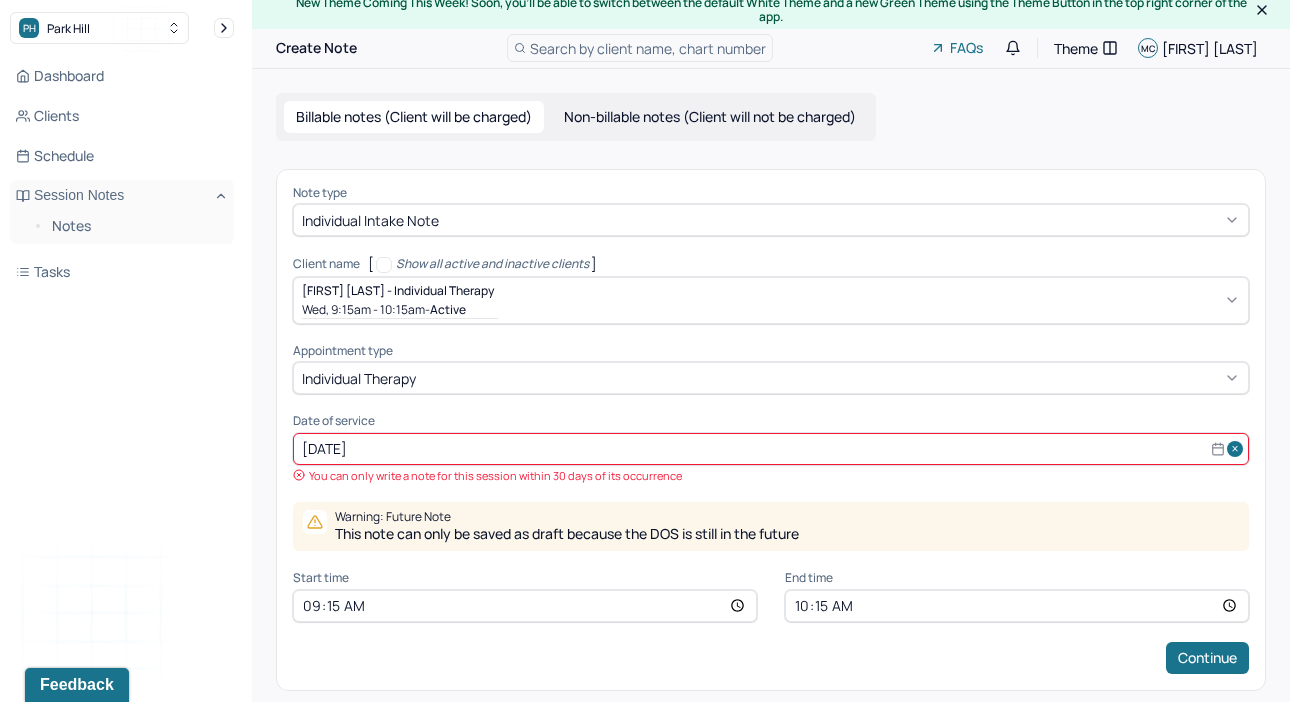 click on "Note type Individual intake note Client name [ Show all active and inactive clients ] [FIRST] [LAST] - Individual therapy [DAY], [TIME] -  active Supervisee name [FIRST] [LAST] Appointment type individual therapy Date of service [DATE] You can only write a note for this session within 30 days of its occurrence Warning: Future Note This note can only be saved as draft because the DOS is still in the future Start time [TIME] End time [TIME] Continue" at bounding box center (771, 430) 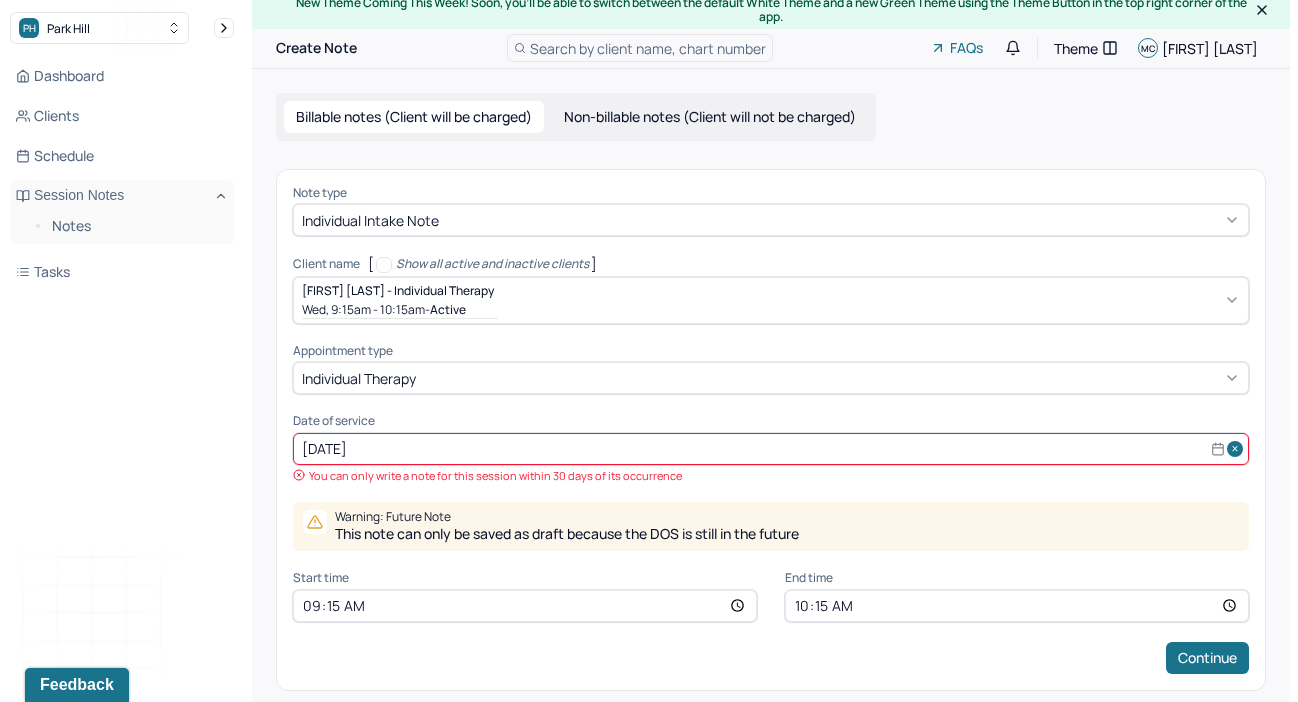 click on "[DATE]" at bounding box center [771, 449] 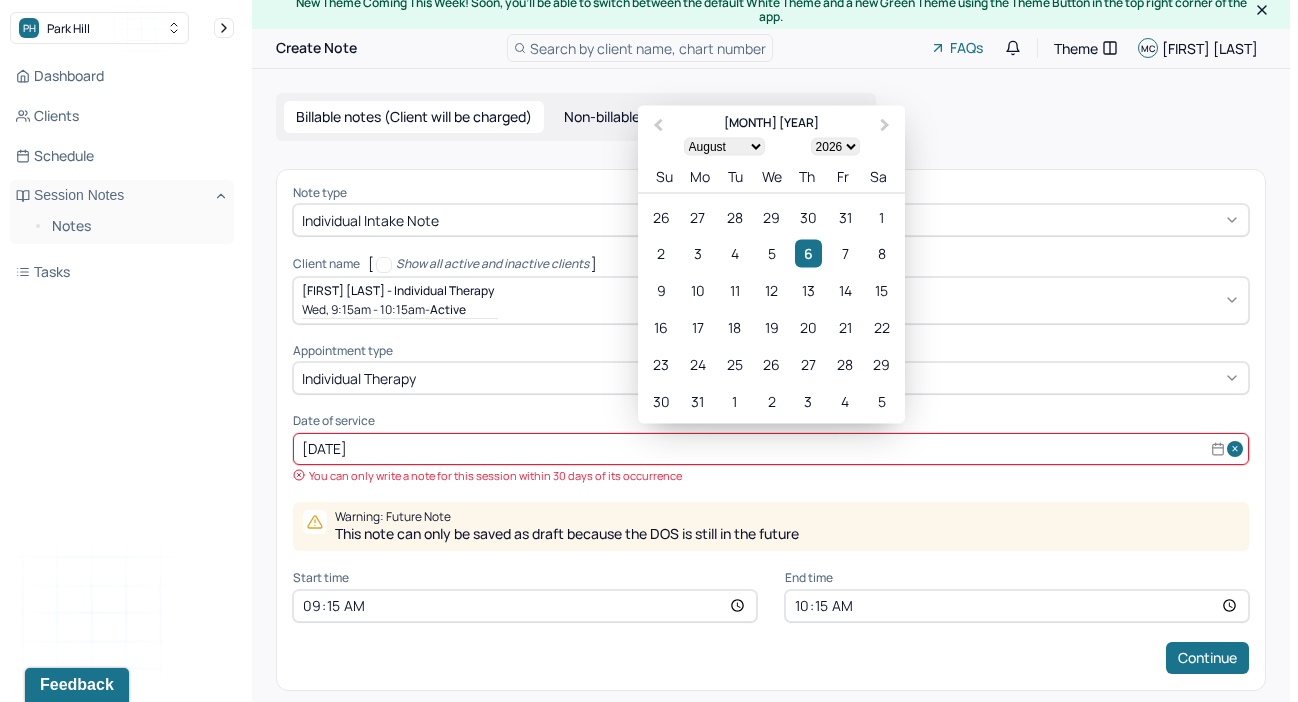 click on "1900 1901 1902 1903 1904 1905 1906 1907 1908 1909 1910 1911 1912 1913 1914 1915 1916 1917 1918 1919 1920 1921 1922 1923 1924 1925 1926 1927 1928 1929 1930 1931 1932 1933 1934 1935 1936 1937 1938 1939 1940 1941 1942 1943 1944 1945 1946 1947 1948 1949 1950 1951 1952 1953 1954 1955 1956 1957 1958 1959 1960 1961 1962 1963 1964 1965 1966 1967 1968 1969 1970 1971 1972 1973 1974 1975 1976 1977 1978 1979 1980 1981 1982 1983 1984 1985 1986 1987 1988 1989 1990 1991 1992 1993 1994 1995 1996 1997 1998 1999 2000 2001 2002 2003 2004 2005 2006 2007 2008 2009 2010 2011 2012 2013 2014 2015 2016 2017 2018 2019 2020 2021 2022 2023 2024 2025 2026 2027 2028 2029 2030 2031 2032 2033 2034 2035 2036 2037 2038 2039 2040 2041 2042 2043 2044 2045 2046 2047 2048 2049 2050 2051 2052 2053 2054 2055 2056 2057 2058 2059 2060 2061 2062 2063 2064 2065 2066 2067 2068 2069 2070 2071 2072 2073 2074 2075 2076 2077 2078 2079 2080 2081 2082 2083 2084 2085 2086 2087 2088 2089 2090 2091 2092 2093 2094 2095 2096 2097 2098 2099 2100" at bounding box center [835, 146] 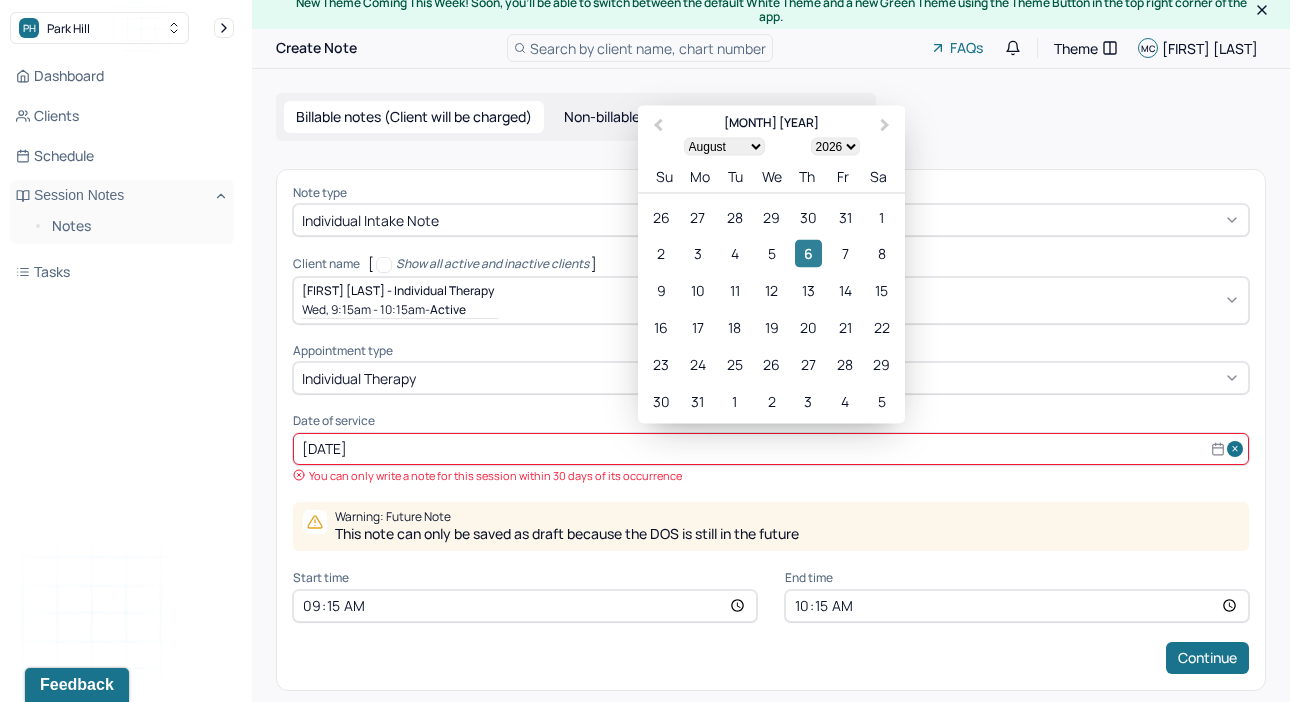 click on "6" at bounding box center [808, 253] 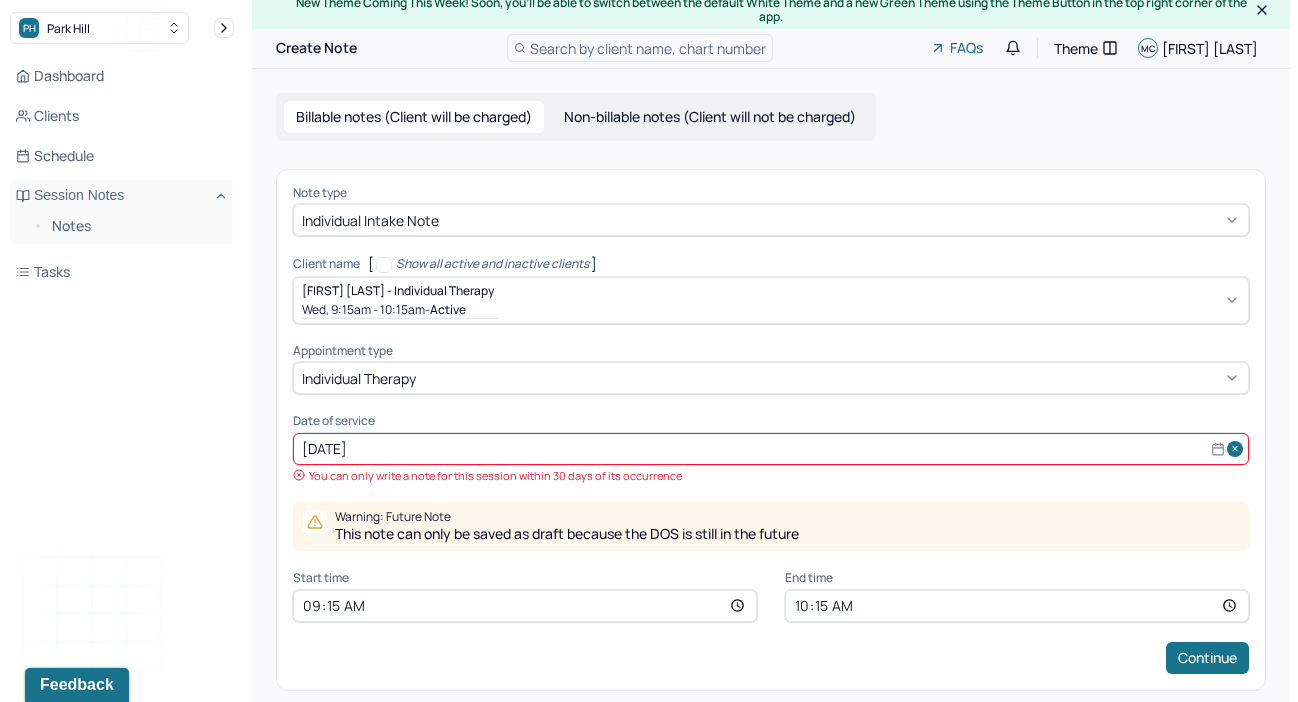 click on "You can only write a note for this session within 30 days of its occurrence" at bounding box center (771, 475) 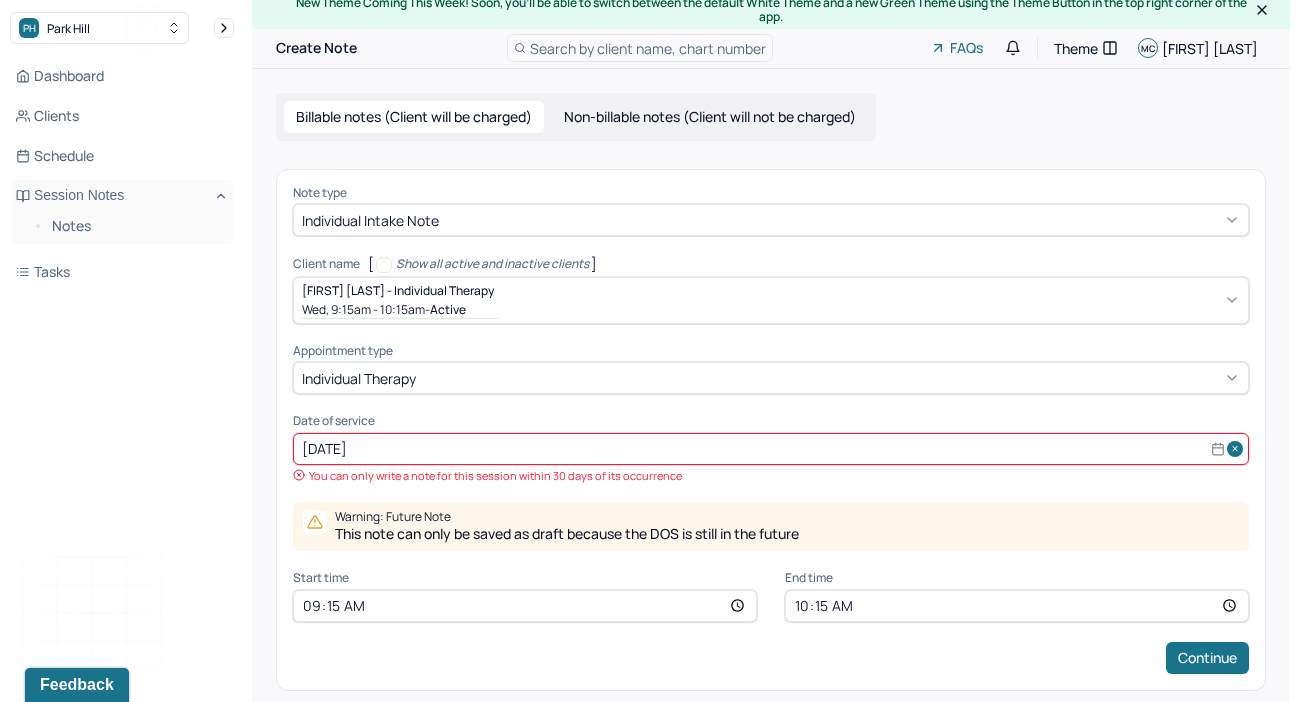 click on "[DATE]" at bounding box center [771, 449] 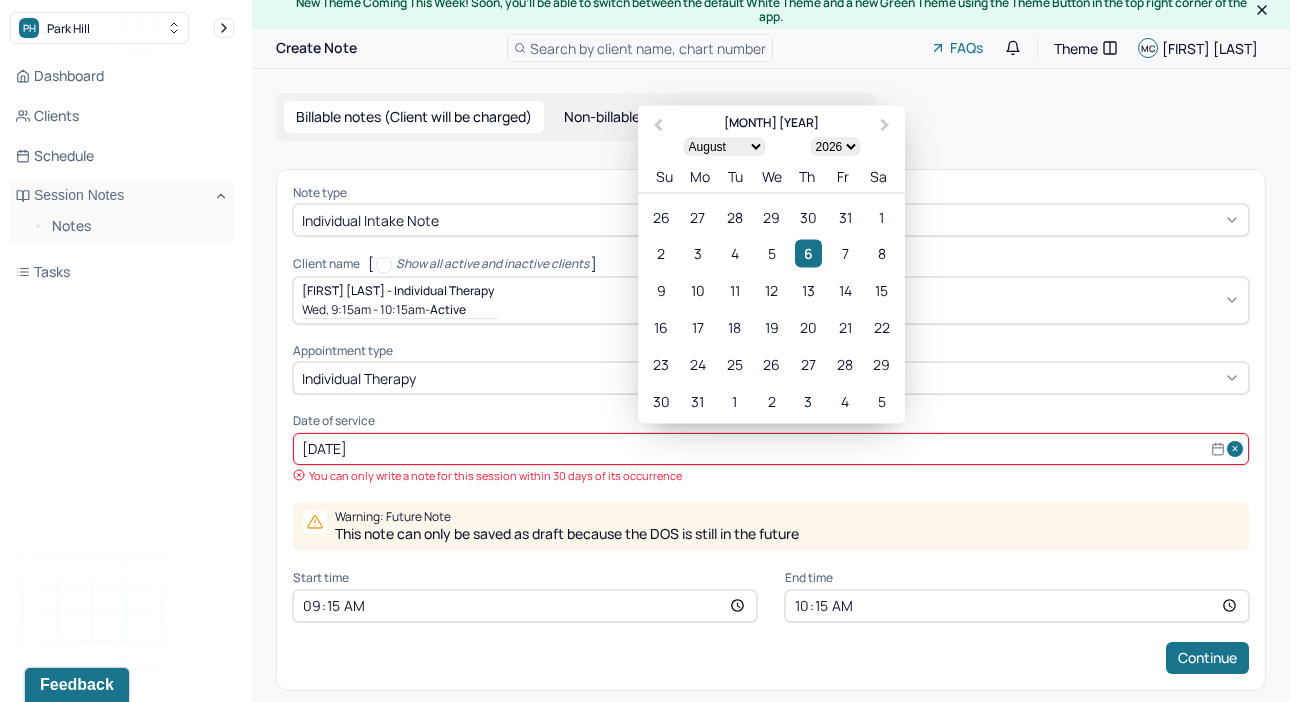 click on "Fr" at bounding box center (842, 175) 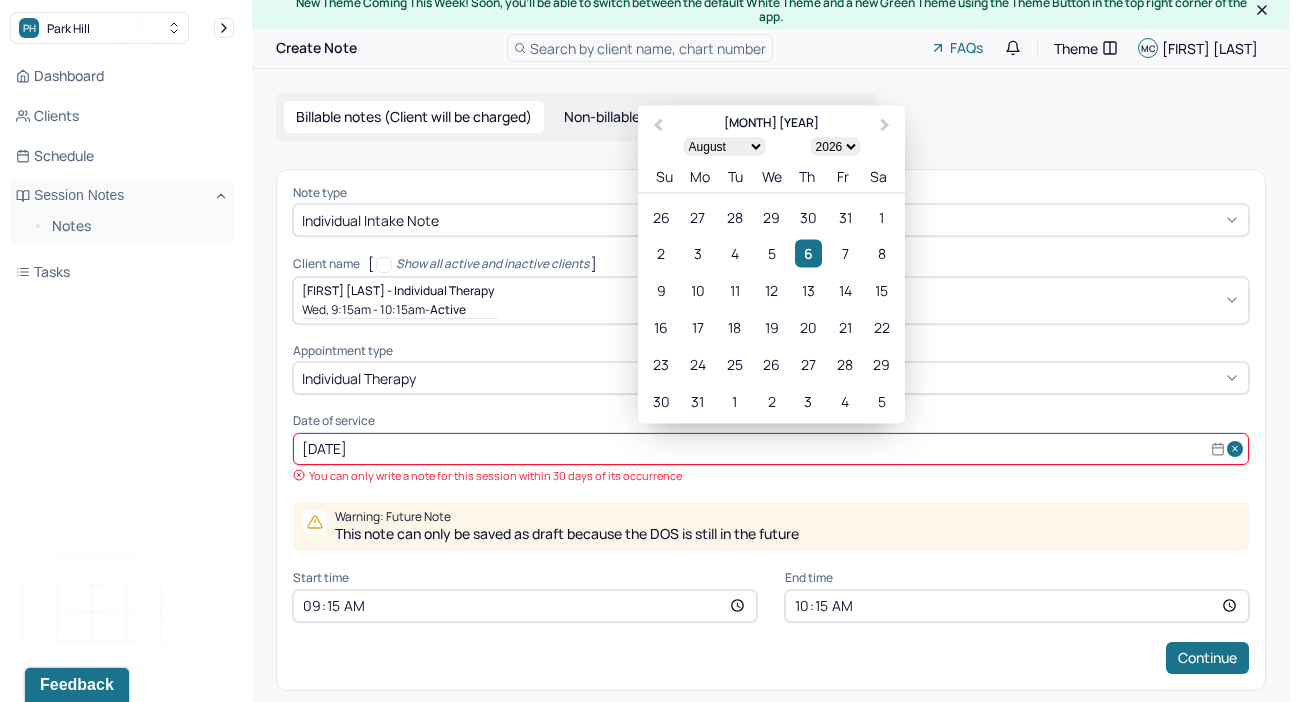 click on "1900 1901 1902 1903 1904 1905 1906 1907 1908 1909 1910 1911 1912 1913 1914 1915 1916 1917 1918 1919 1920 1921 1922 1923 1924 1925 1926 1927 1928 1929 1930 1931 1932 1933 1934 1935 1936 1937 1938 1939 1940 1941 1942 1943 1944 1945 1946 1947 1948 1949 1950 1951 1952 1953 1954 1955 1956 1957 1958 1959 1960 1961 1962 1963 1964 1965 1966 1967 1968 1969 1970 1971 1972 1973 1974 1975 1976 1977 1978 1979 1980 1981 1982 1983 1984 1985 1986 1987 1988 1989 1990 1991 1992 1993 1994 1995 1996 1997 1998 1999 2000 2001 2002 2003 2004 2005 2006 2007 2008 2009 2010 2011 2012 2013 2014 2015 2016 2017 2018 2019 2020 2021 2022 2023 2024 2025 2026 2027 2028 2029 2030 2031 2032 2033 2034 2035 2036 2037 2038 2039 2040 2041 2042 2043 2044 2045 2046 2047 2048 2049 2050 2051 2052 2053 2054 2055 2056 2057 2058 2059 2060 2061 2062 2063 2064 2065 2066 2067 2068 2069 2070 2071 2072 2073 2074 2075 2076 2077 2078 2079 2080 2081 2082 2083 2084 2085 2086 2087 2088 2089 2090 2091 2092 2093 2094 2095 2096 2097 2098 2099 2100" at bounding box center (835, 146) 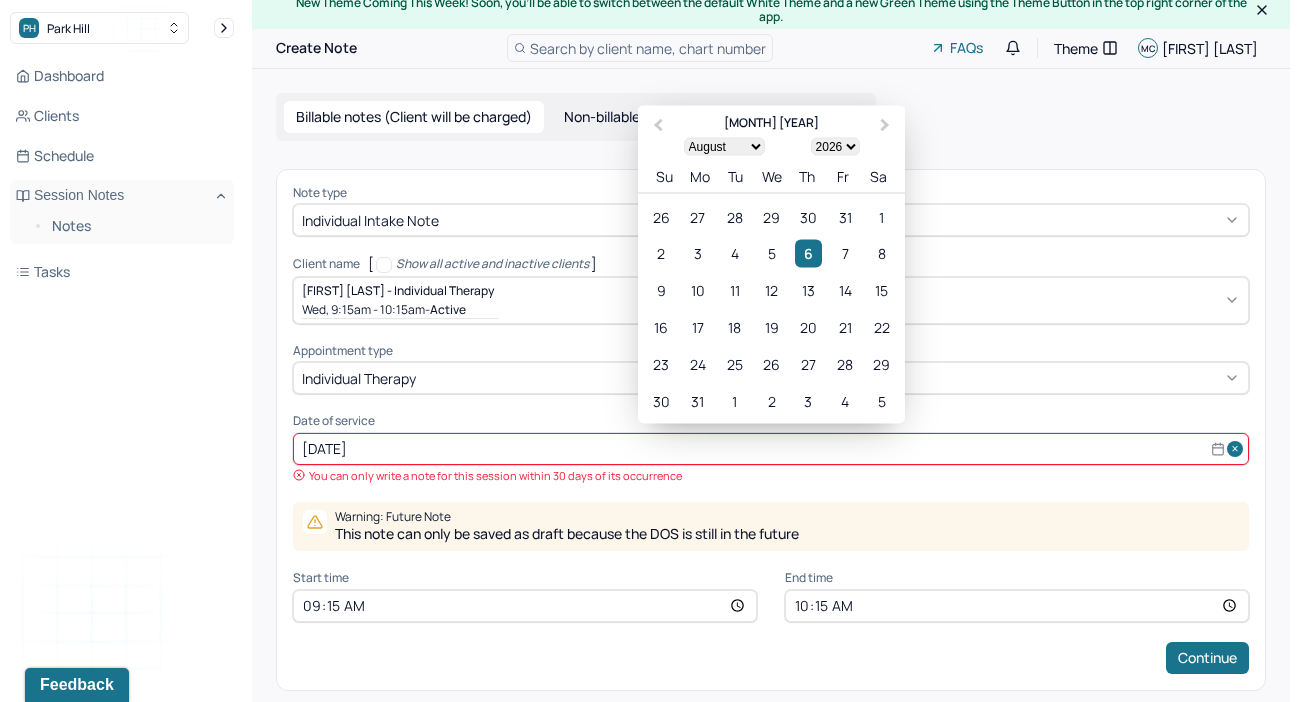 select on "2025" 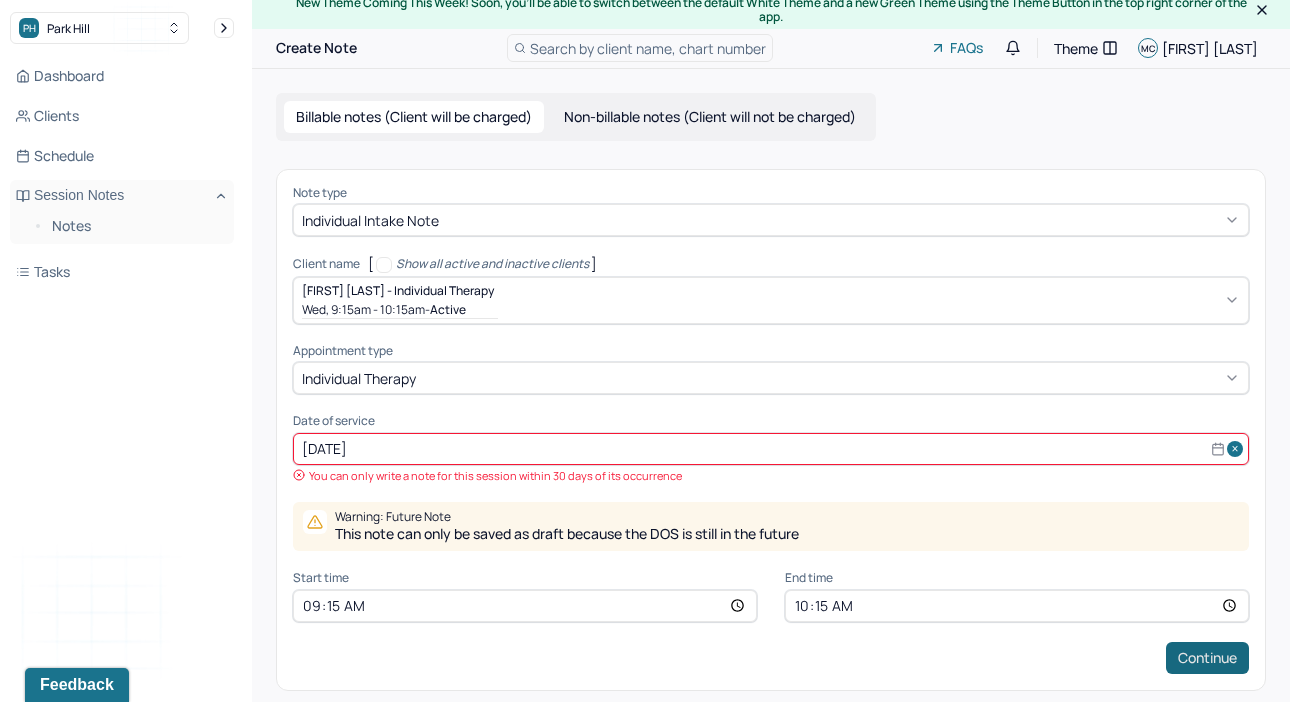 click on "Continue" at bounding box center [1207, 658] 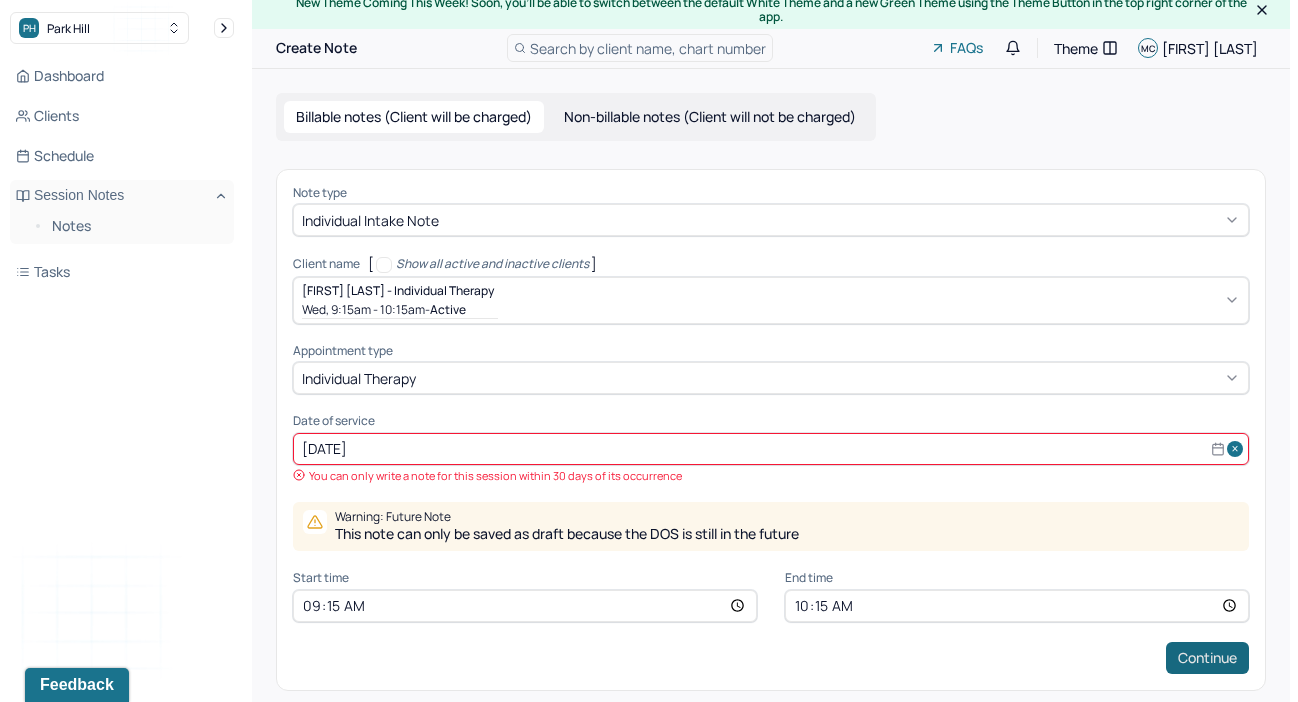 click on "Continue" at bounding box center [1207, 658] 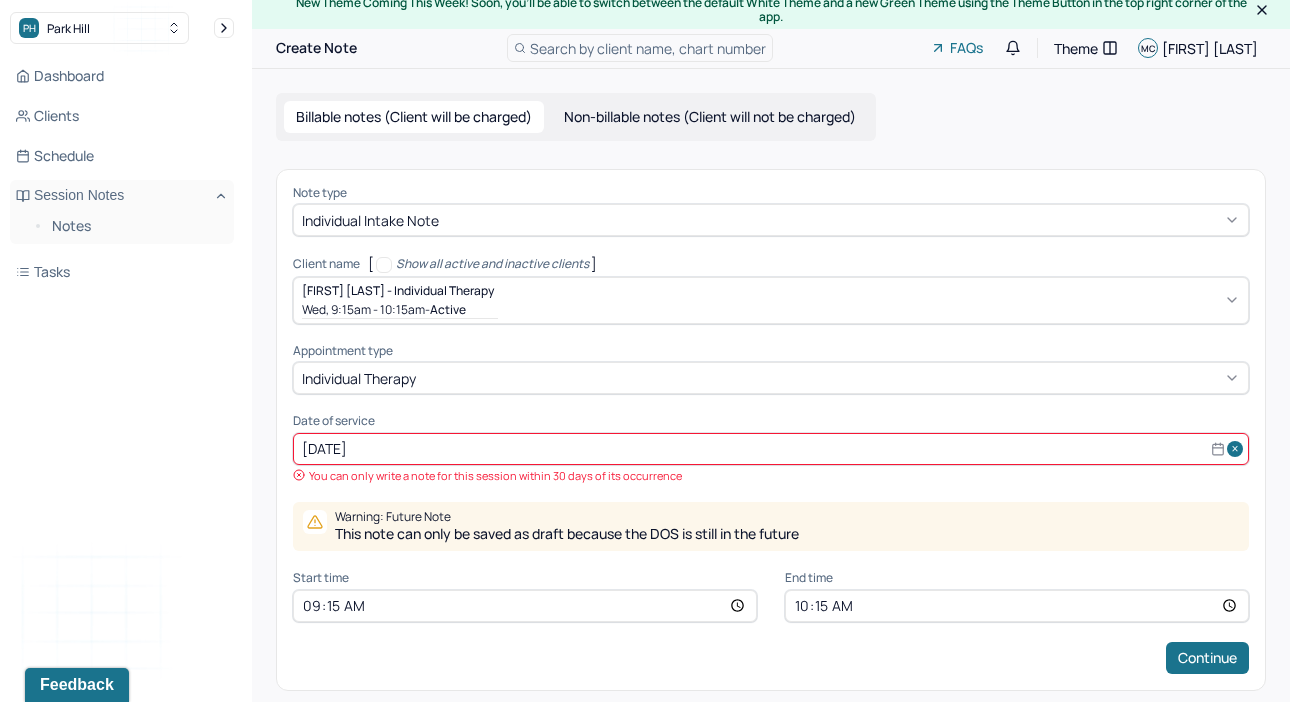 click on "Note type Individual intake note Client name [ Show all active and inactive clients ] [FIRST] [LAST] - Individual therapy [DAY], [TIME] -  active Supervisee name [FIRST] [LAST] Appointment type individual therapy Date of service [DATE] You can only write a note for this session within 30 days of its occurrence Warning: Future Note This note can only be saved as draft because the DOS is still in the future Start time [TIME] End time [TIME] Continue" at bounding box center (771, 430) 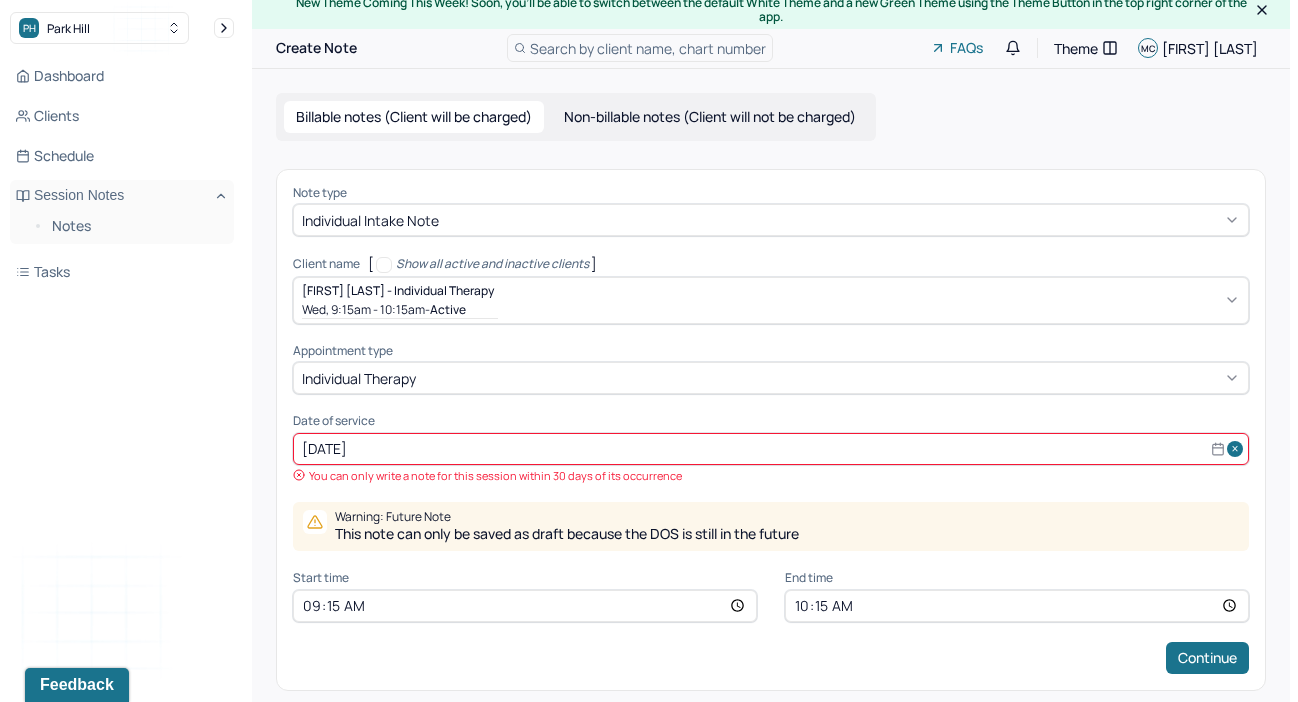 click on "Date of service [DATE] You can only write a note for this session within 30 days of its occurrence" at bounding box center [771, 448] 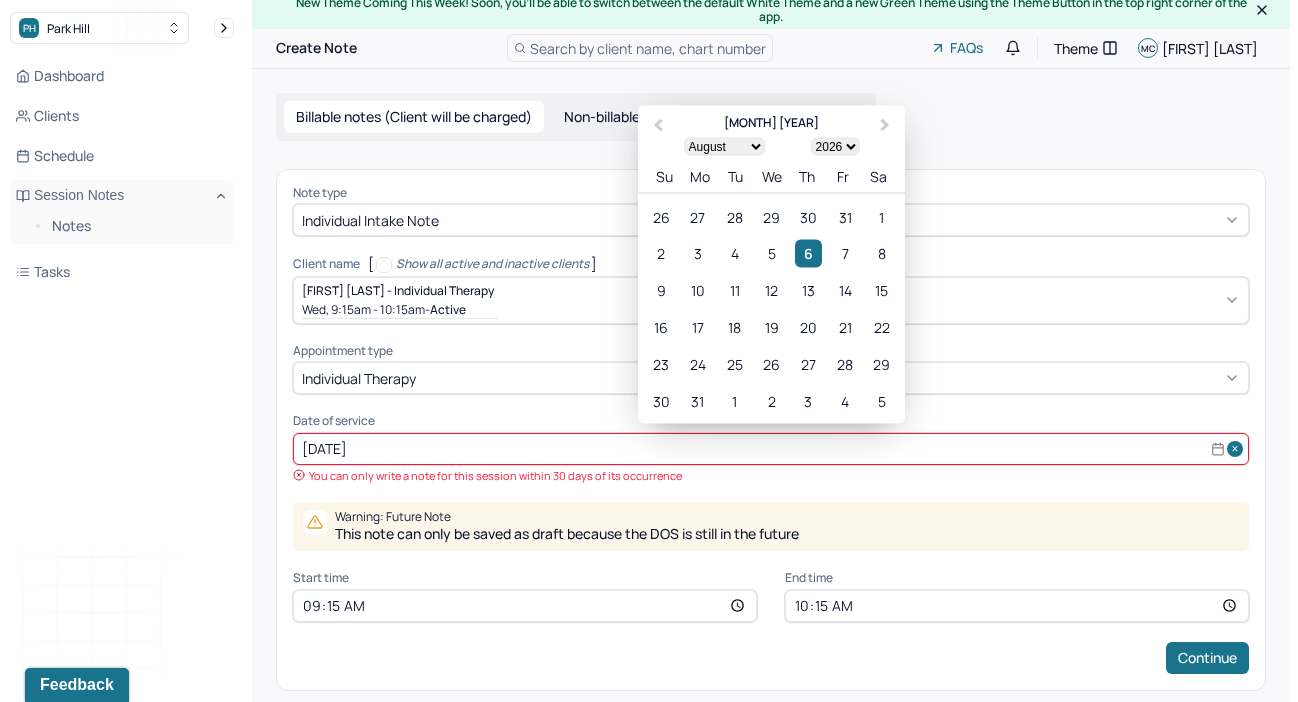click on "1900 1901 1902 1903 1904 1905 1906 1907 1908 1909 1910 1911 1912 1913 1914 1915 1916 1917 1918 1919 1920 1921 1922 1923 1924 1925 1926 1927 1928 1929 1930 1931 1932 1933 1934 1935 1936 1937 1938 1939 1940 1941 1942 1943 1944 1945 1946 1947 1948 1949 1950 1951 1952 1953 1954 1955 1956 1957 1958 1959 1960 1961 1962 1963 1964 1965 1966 1967 1968 1969 1970 1971 1972 1973 1974 1975 1976 1977 1978 1979 1980 1981 1982 1983 1984 1985 1986 1987 1988 1989 1990 1991 1992 1993 1994 1995 1996 1997 1998 1999 2000 2001 2002 2003 2004 2005 2006 2007 2008 2009 2010 2011 2012 2013 2014 2015 2016 2017 2018 2019 2020 2021 2022 2023 2024 2025 2026 2027 2028 2029 2030 2031 2032 2033 2034 2035 2036 2037 2038 2039 2040 2041 2042 2043 2044 2045 2046 2047 2048 2049 2050 2051 2052 2053 2054 2055 2056 2057 2058 2059 2060 2061 2062 2063 2064 2065 2066 2067 2068 2069 2070 2071 2072 2073 2074 2075 2076 2077 2078 2079 2080 2081 2082 2083 2084 2085 2086 2087 2088 2089 2090 2091 2092 2093 2094 2095 2096 2097 2098 2099 2100" at bounding box center [835, 146] 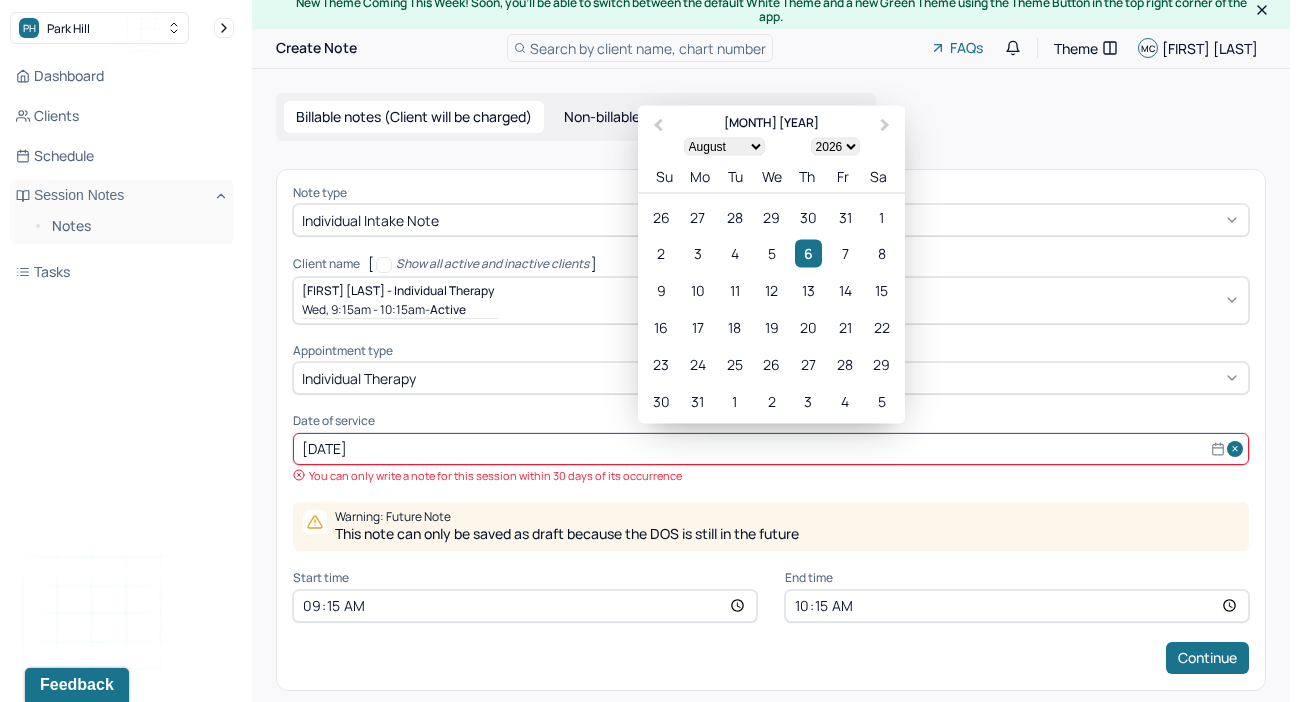 select on "2025" 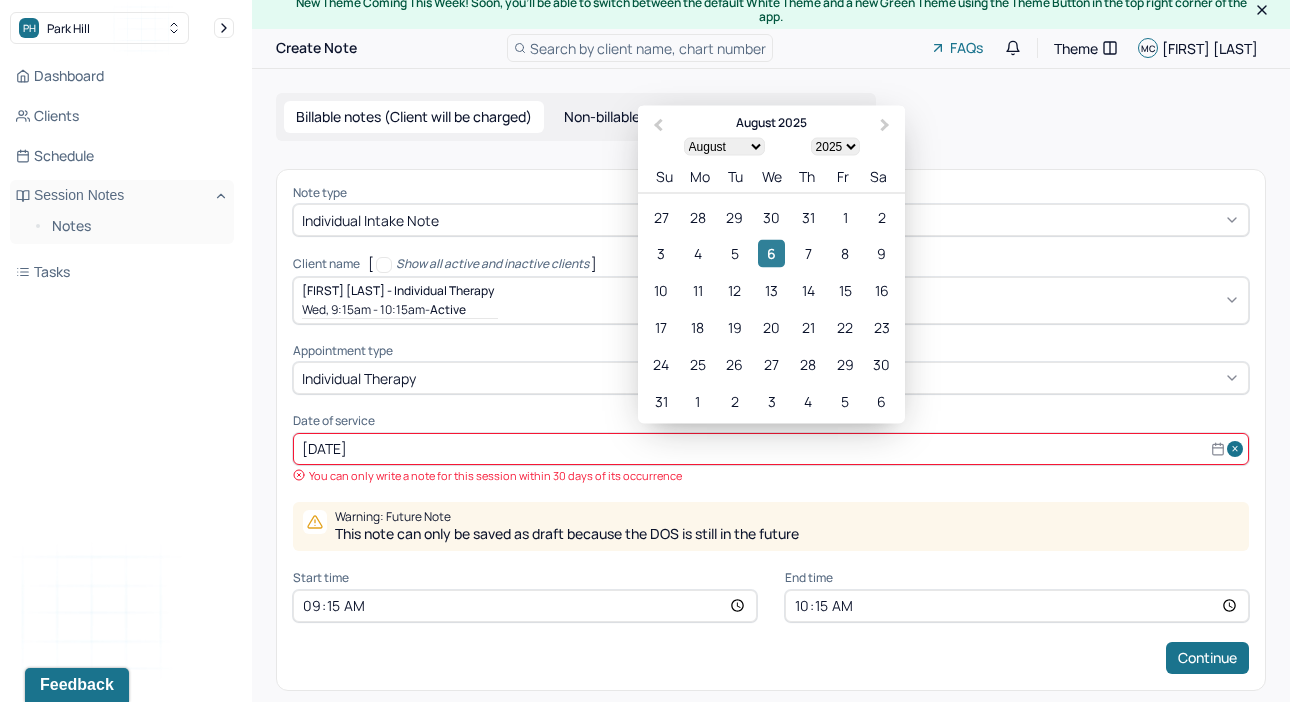 click on "6" at bounding box center (771, 253) 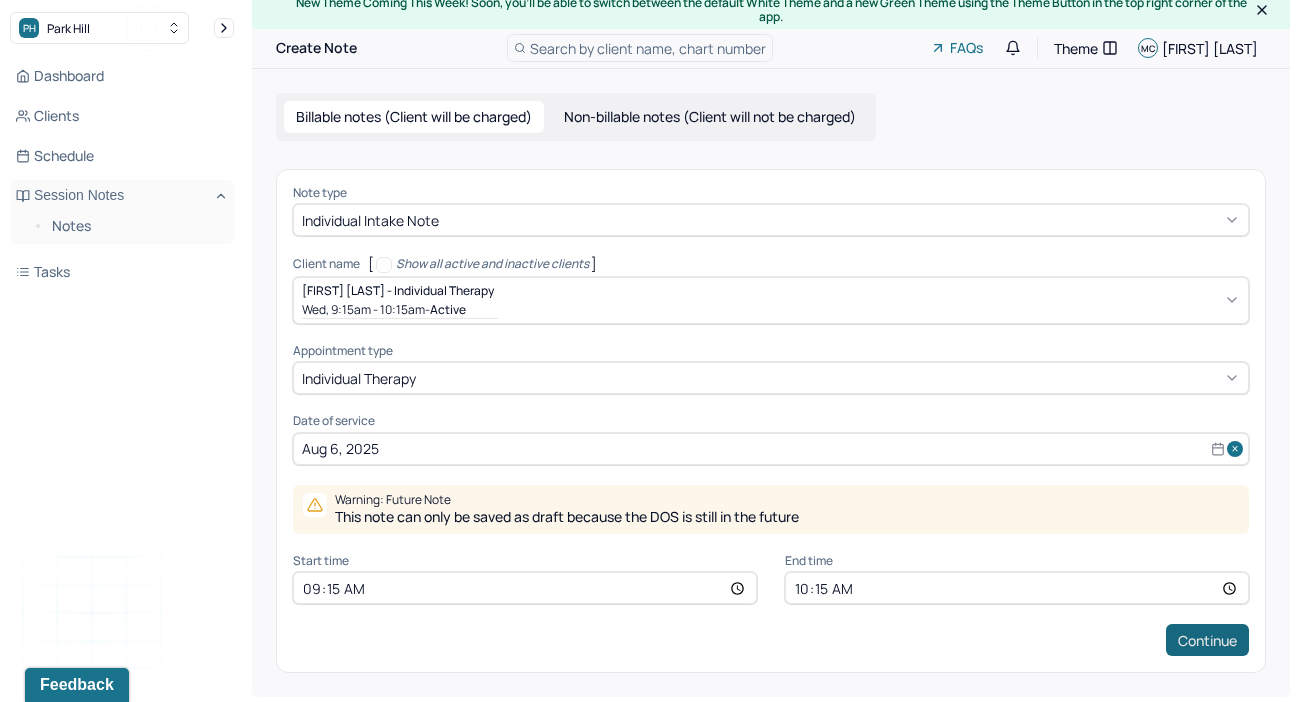click on "Continue" at bounding box center (1207, 640) 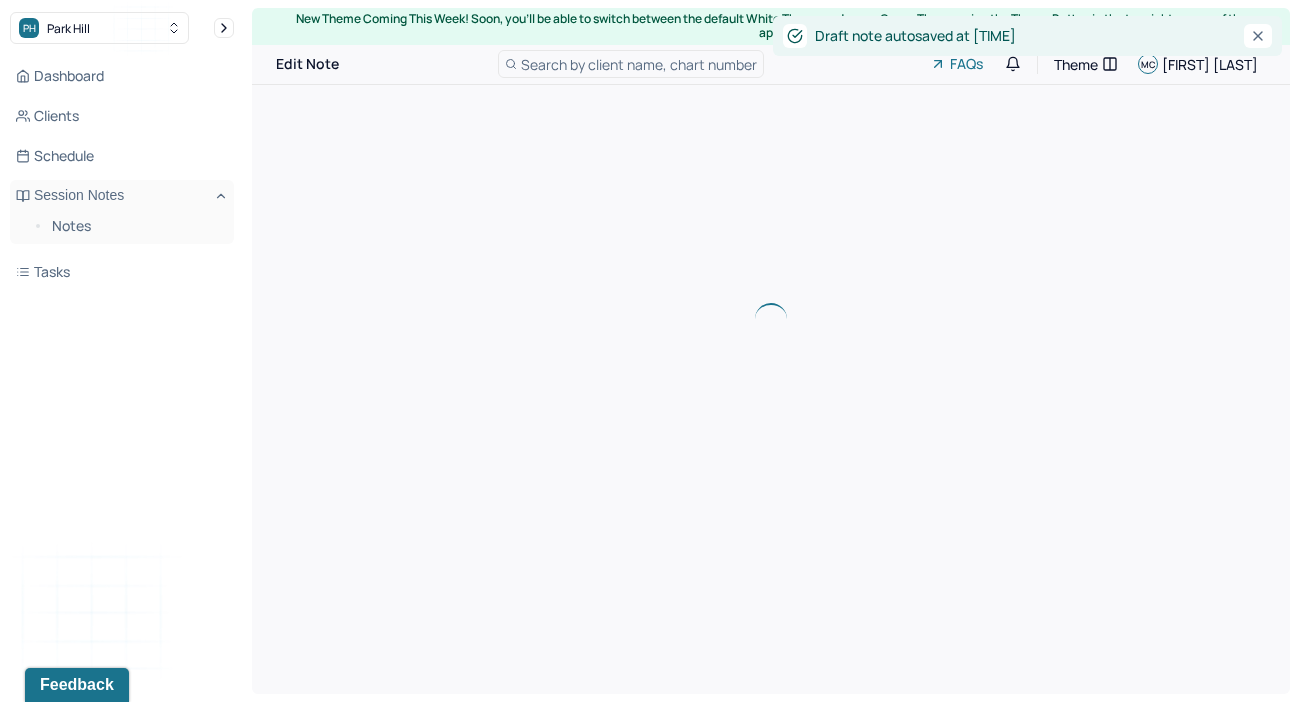 scroll, scrollTop: 0, scrollLeft: 0, axis: both 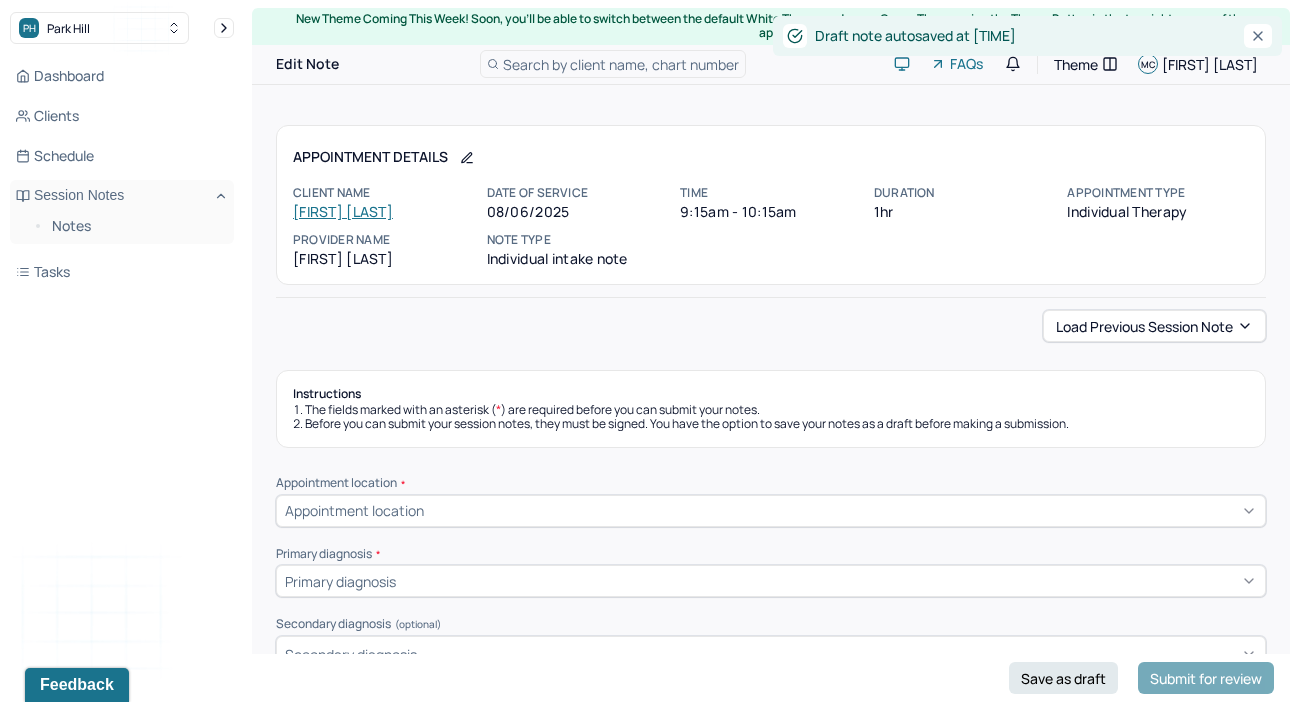 click on "Load previous session note" at bounding box center (771, 326) 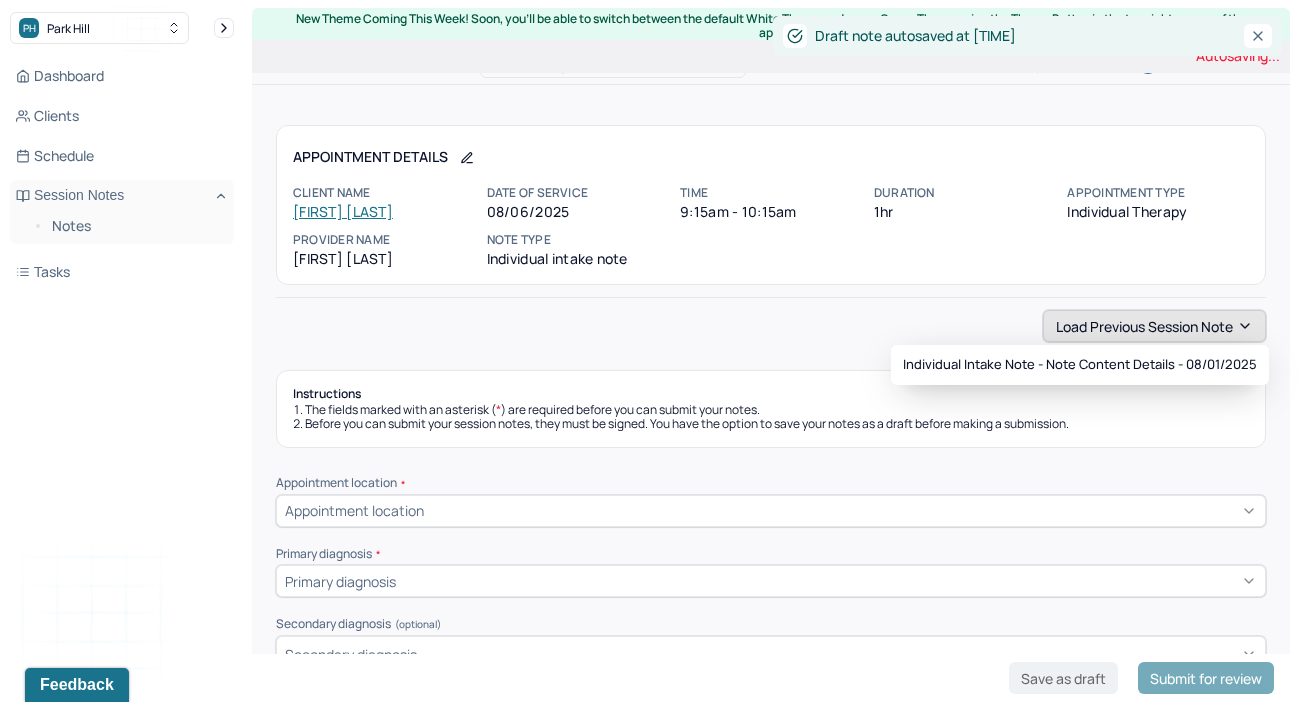 click on "Load previous session note" at bounding box center [1154, 326] 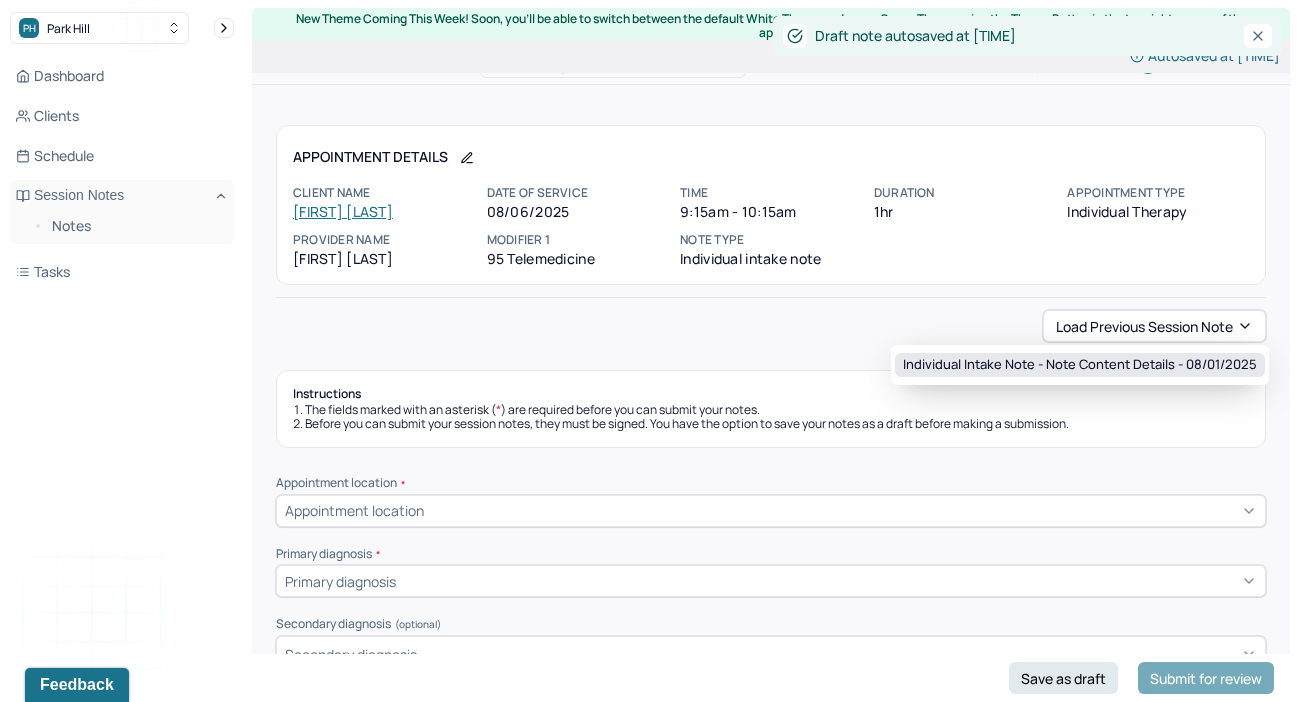 click on "Individual intake note   - Note content Details -   [DATE]" at bounding box center (1080, 365) 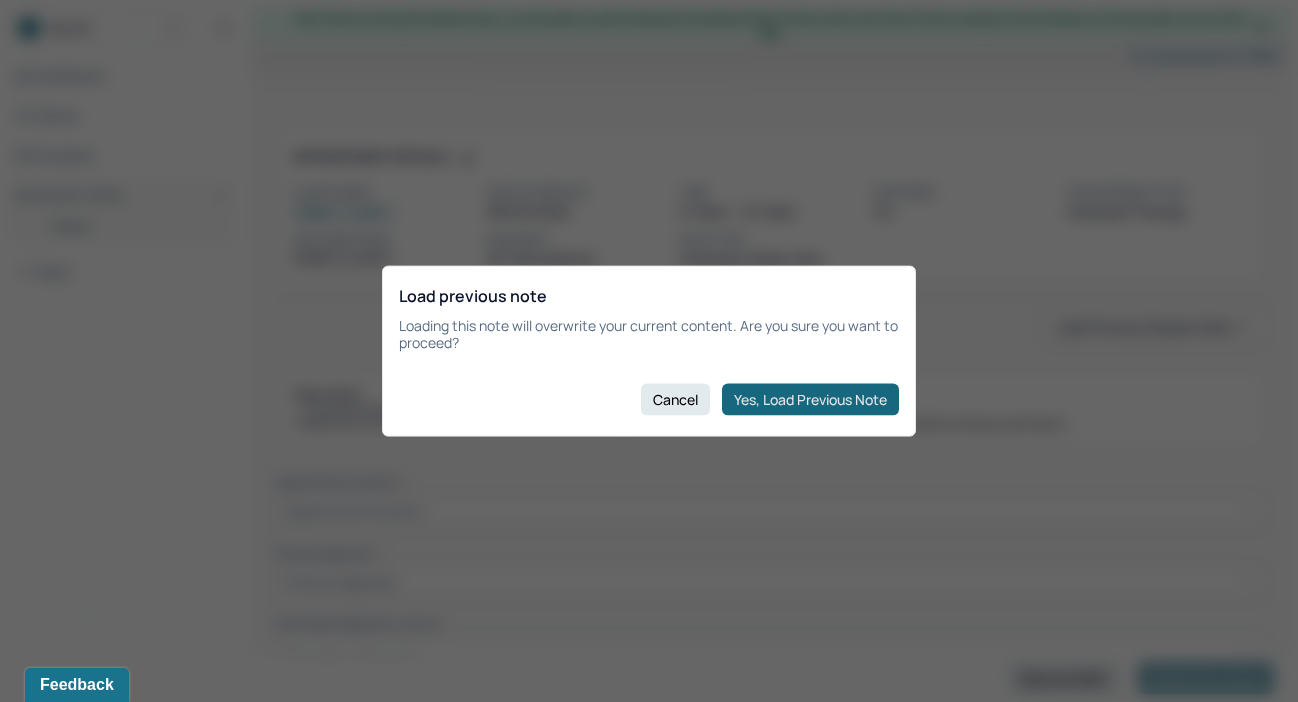 click on "Yes, Load Previous Note" at bounding box center [810, 399] 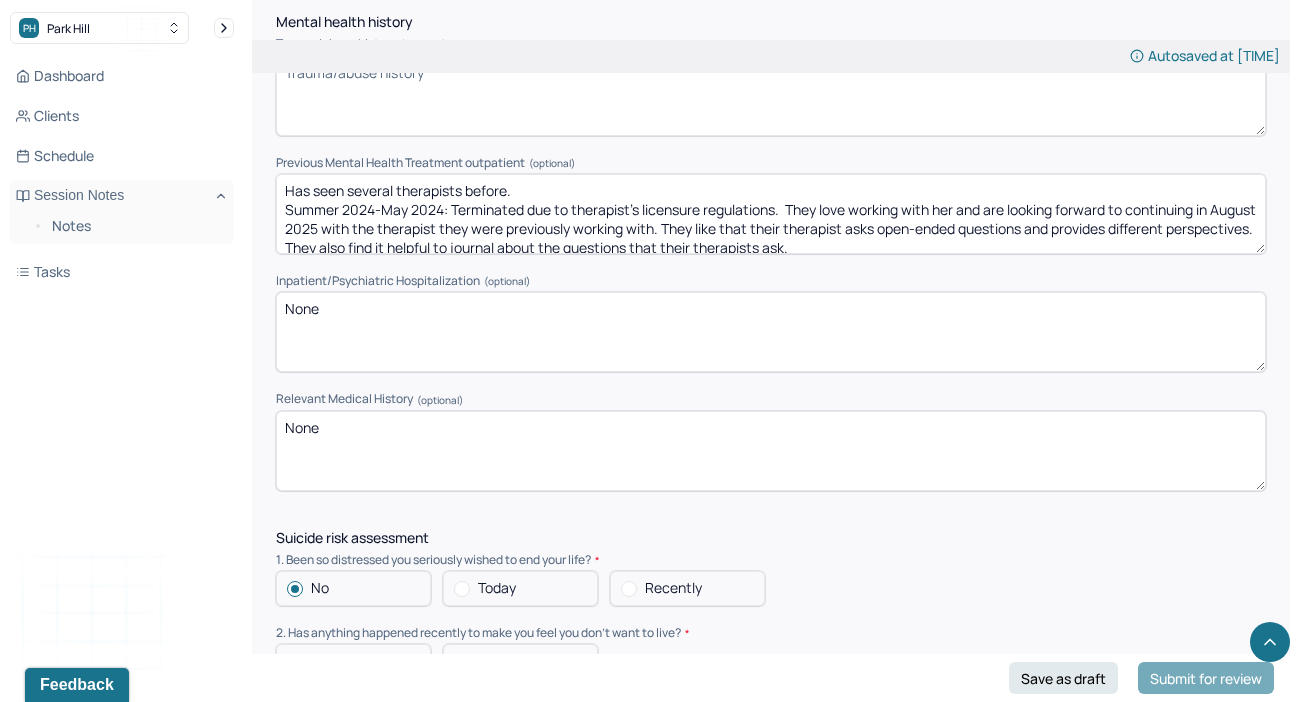 scroll, scrollTop: 5021, scrollLeft: 0, axis: vertical 